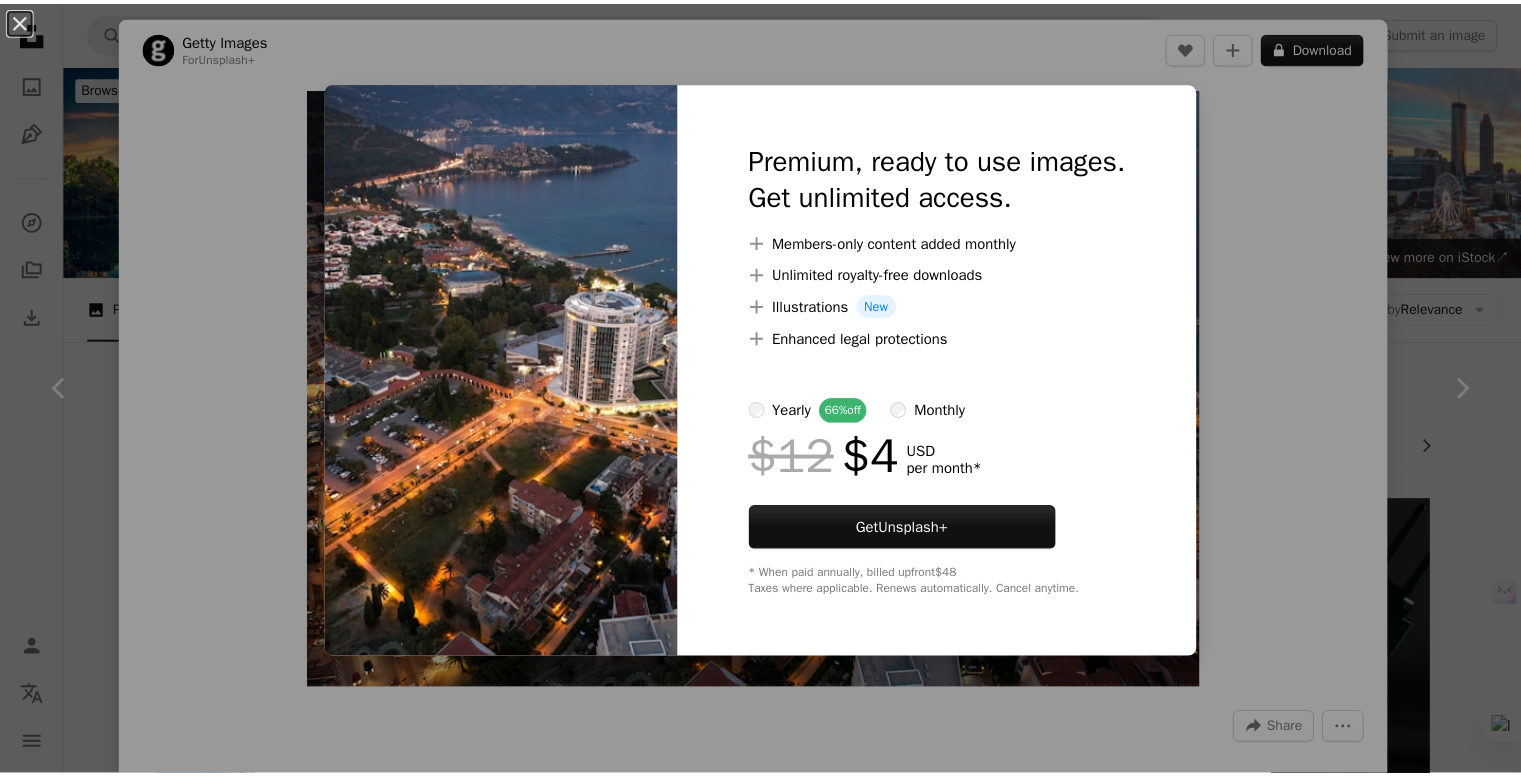 scroll, scrollTop: 987, scrollLeft: 0, axis: vertical 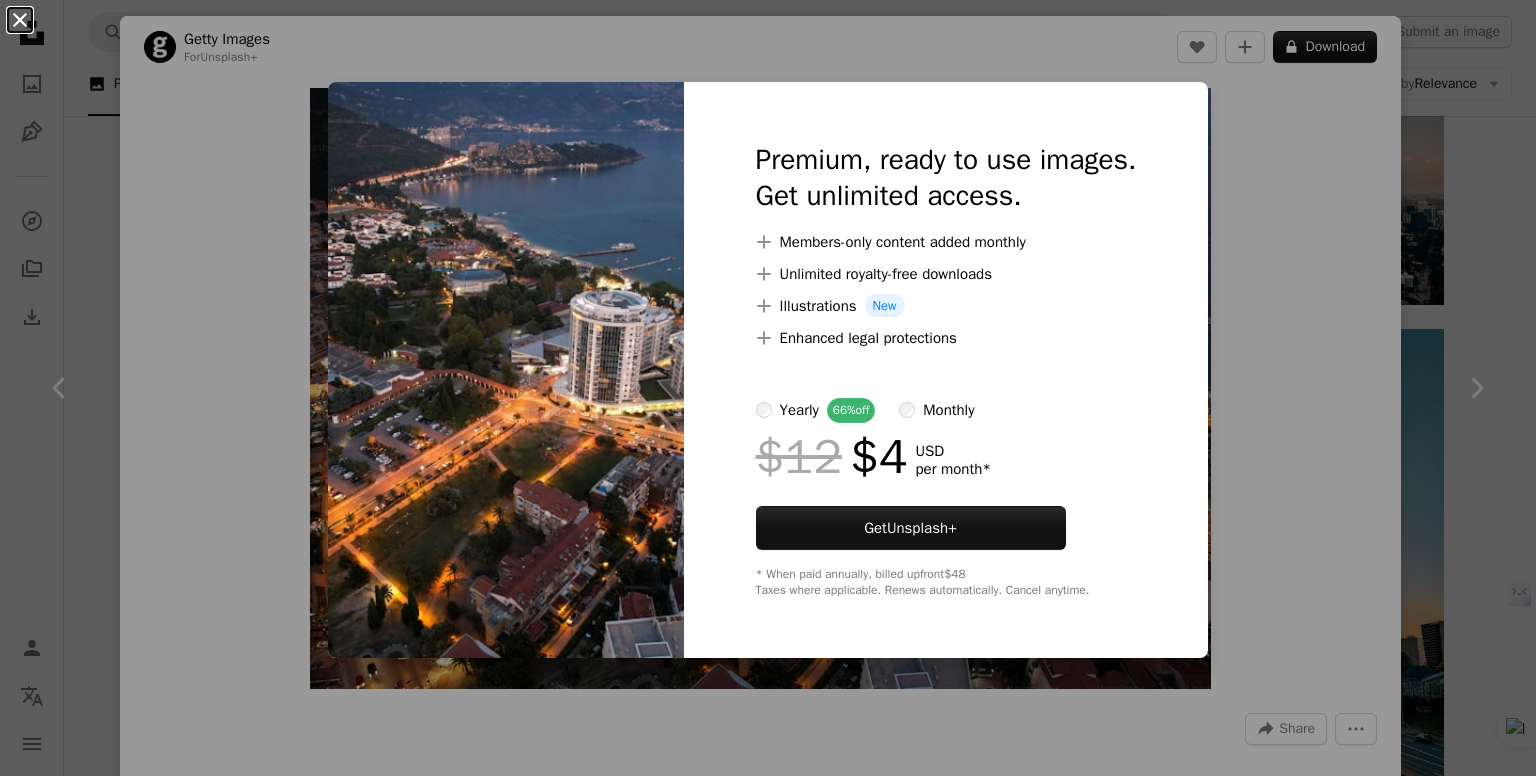 click on "An X shape" at bounding box center (20, 20) 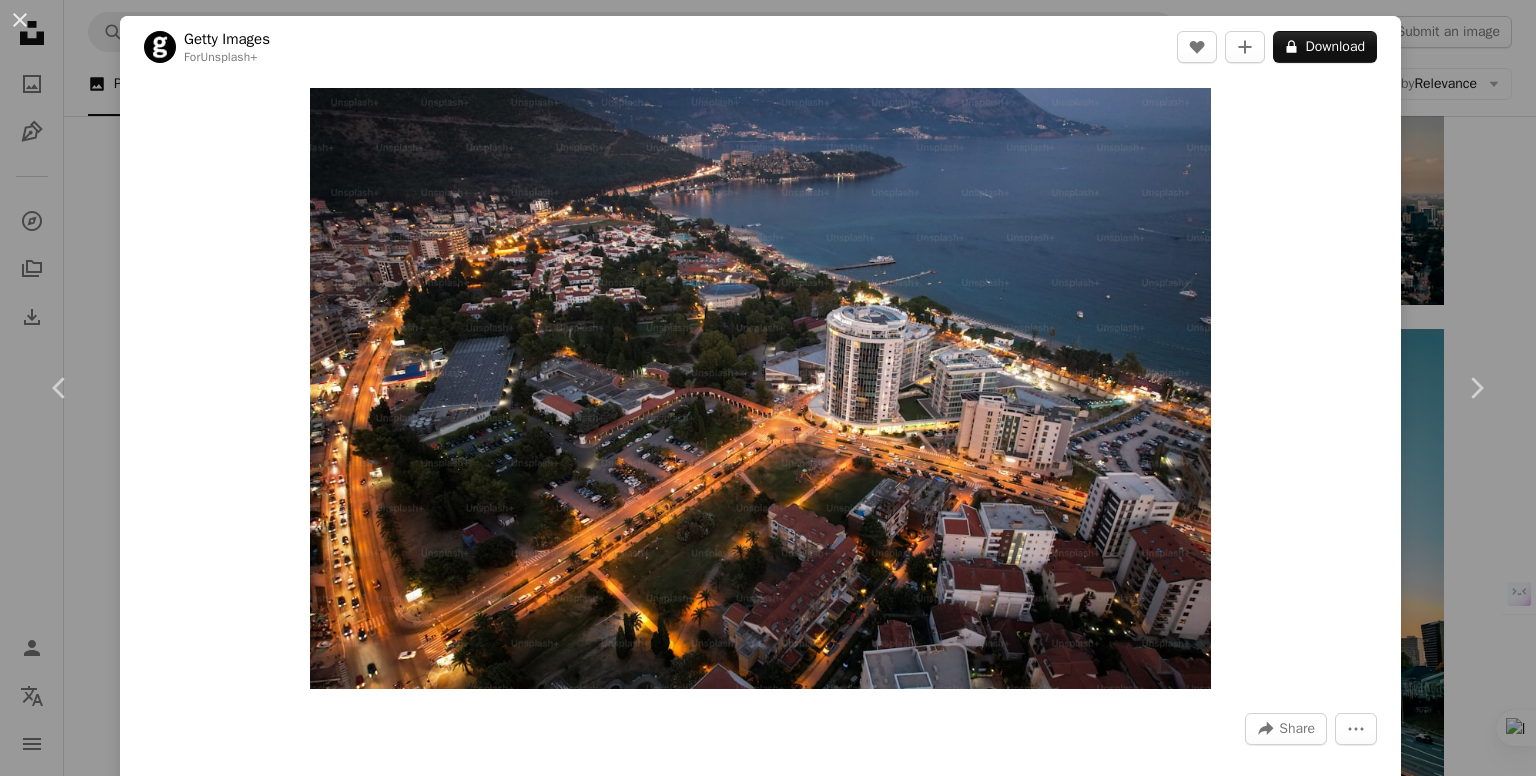 click on "An X shape" at bounding box center (20, 20) 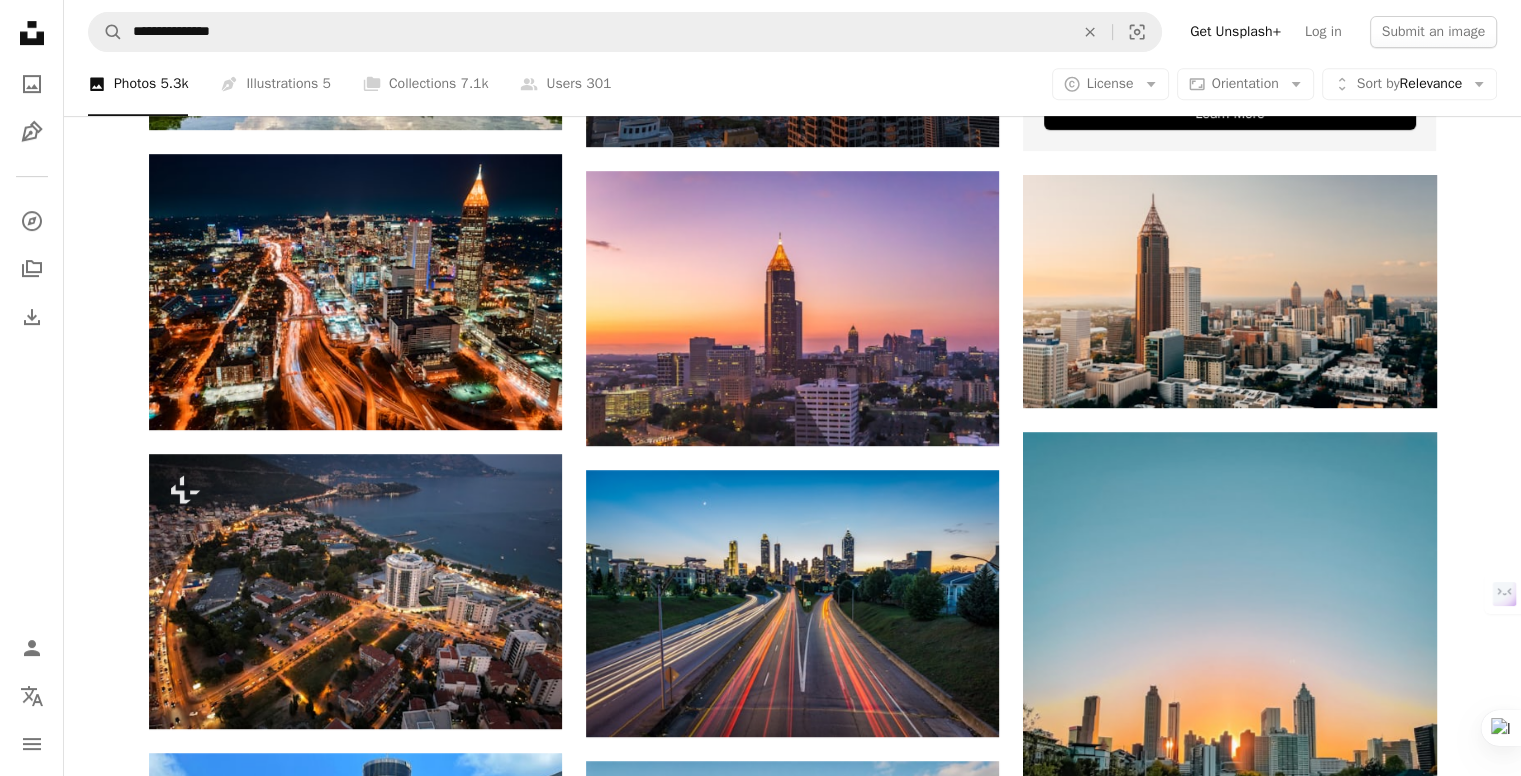 scroll, scrollTop: 687, scrollLeft: 0, axis: vertical 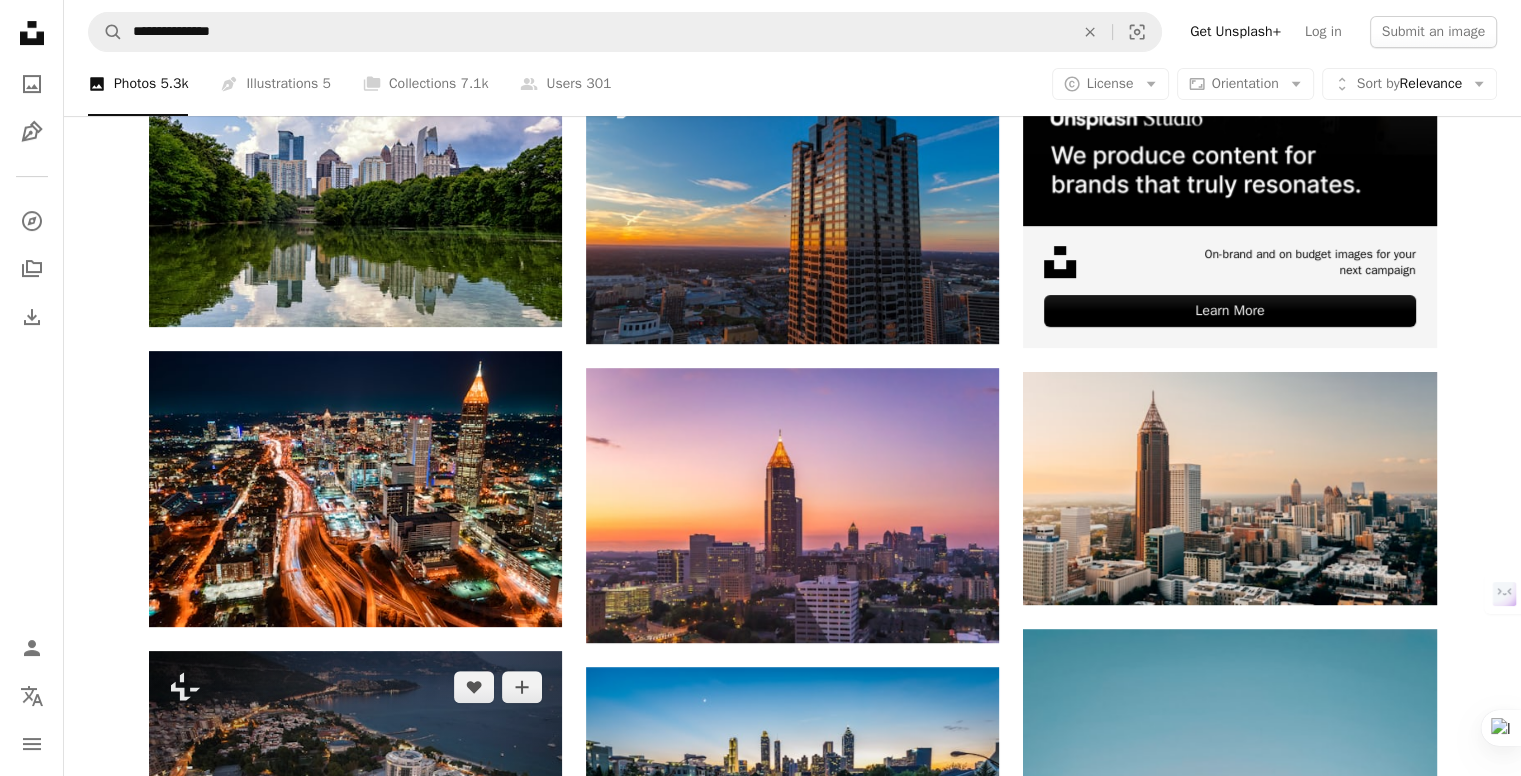 click at bounding box center [355, 788] 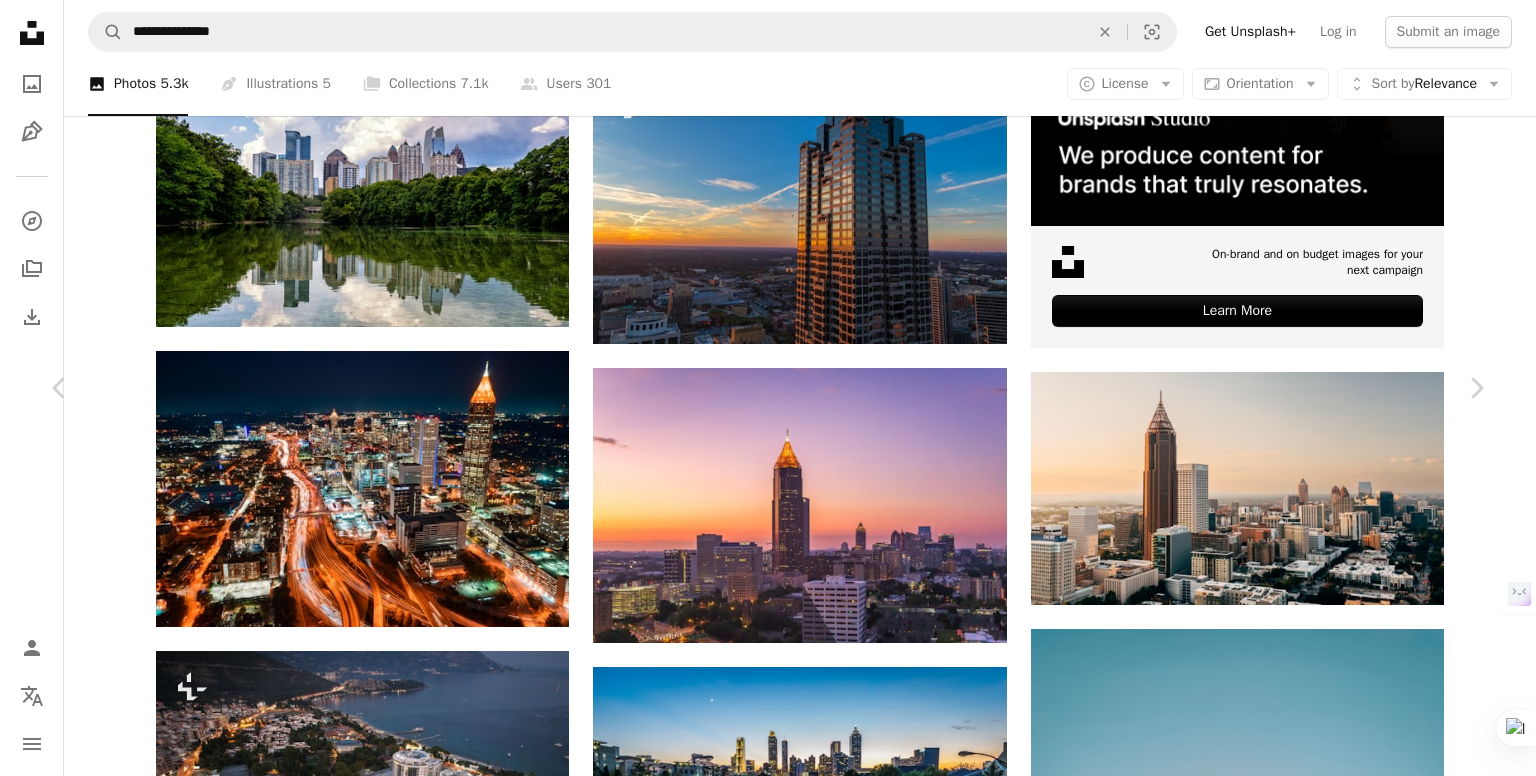 click on "An X shape" at bounding box center (20, 20) 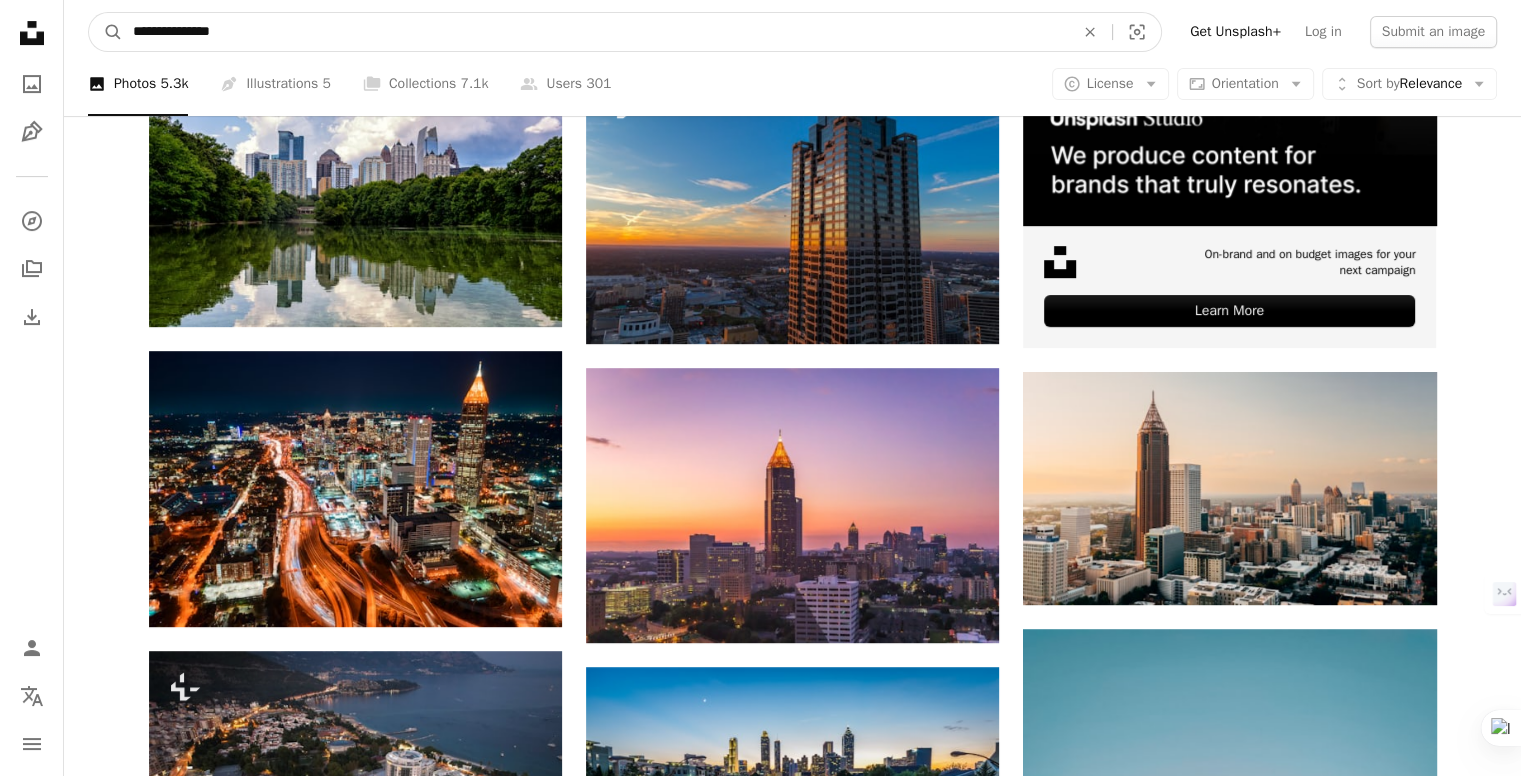 click on "A heart A plus sign [FIRST] Available for hire A checkmark inside of a circle A heart" at bounding box center (760, 1618) 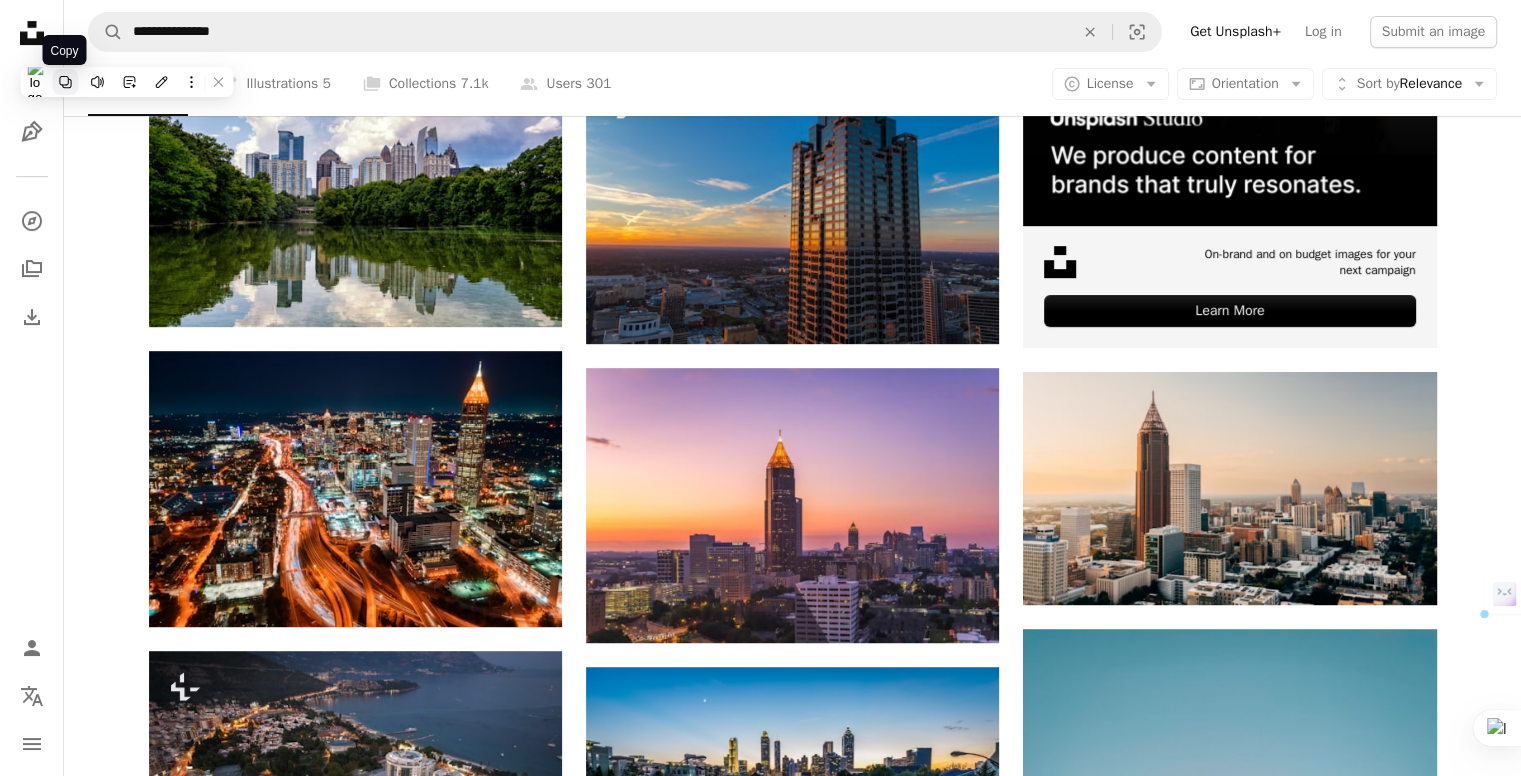 click 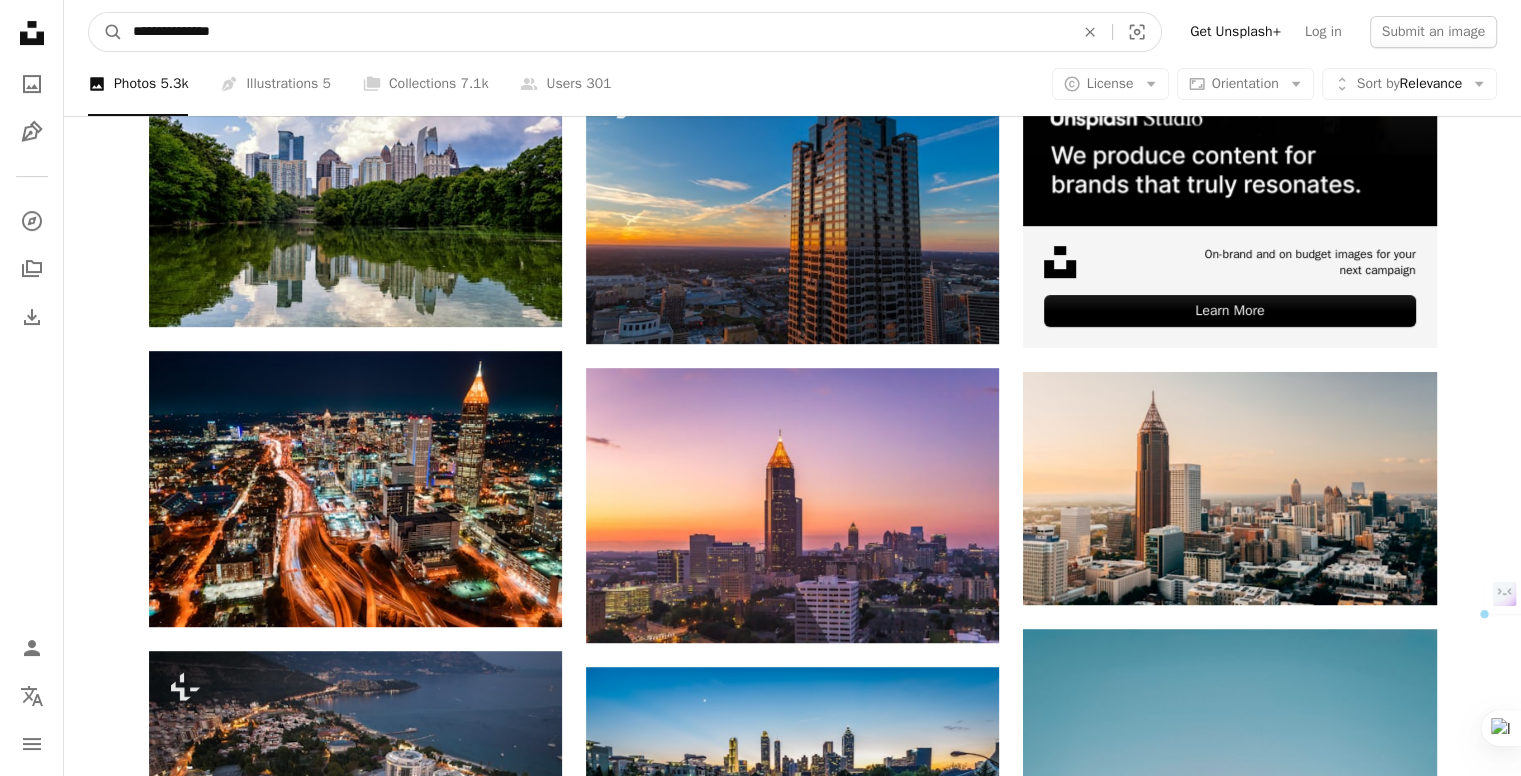 click on "**********" at bounding box center [595, 32] 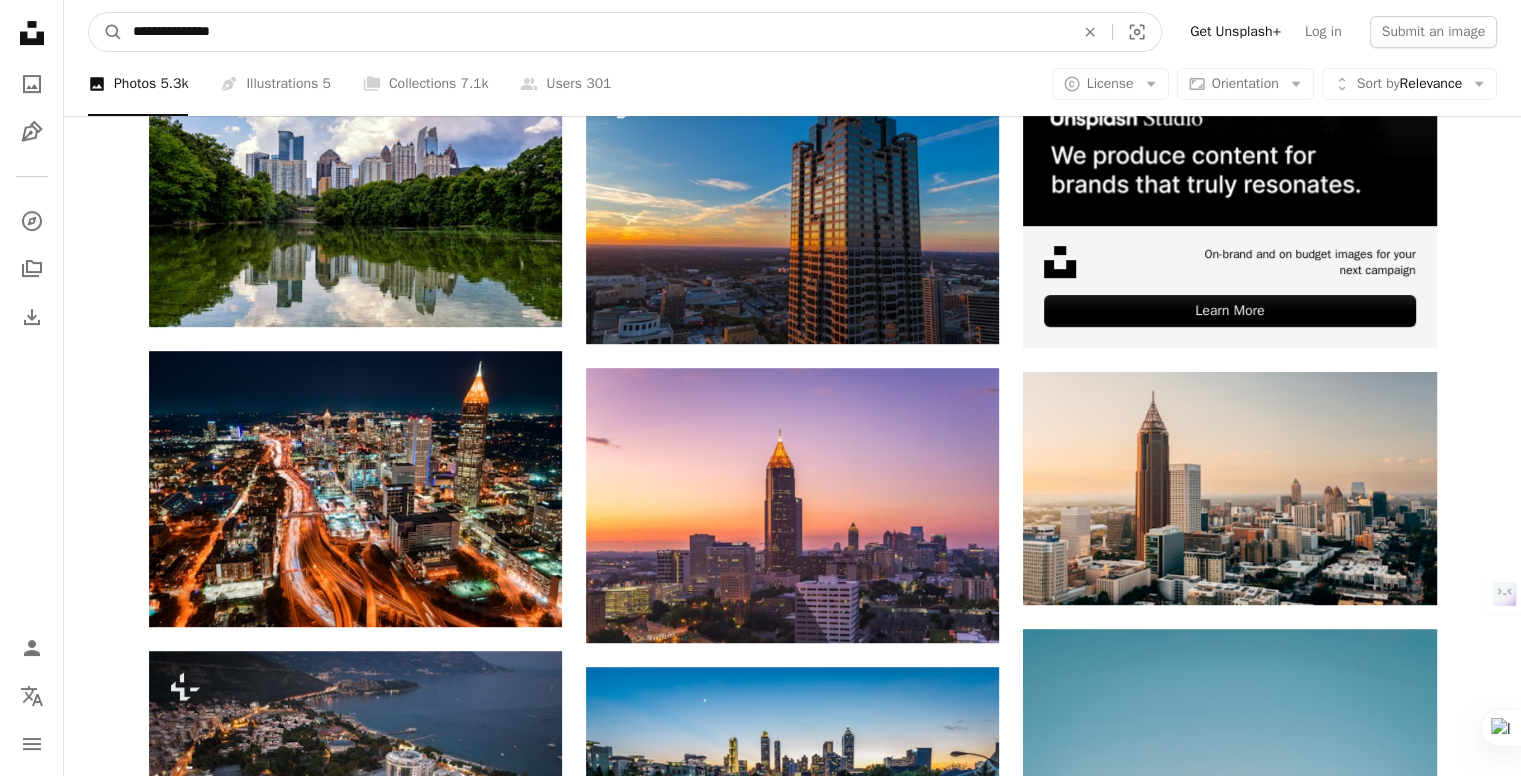 click on "**********" at bounding box center [595, 32] 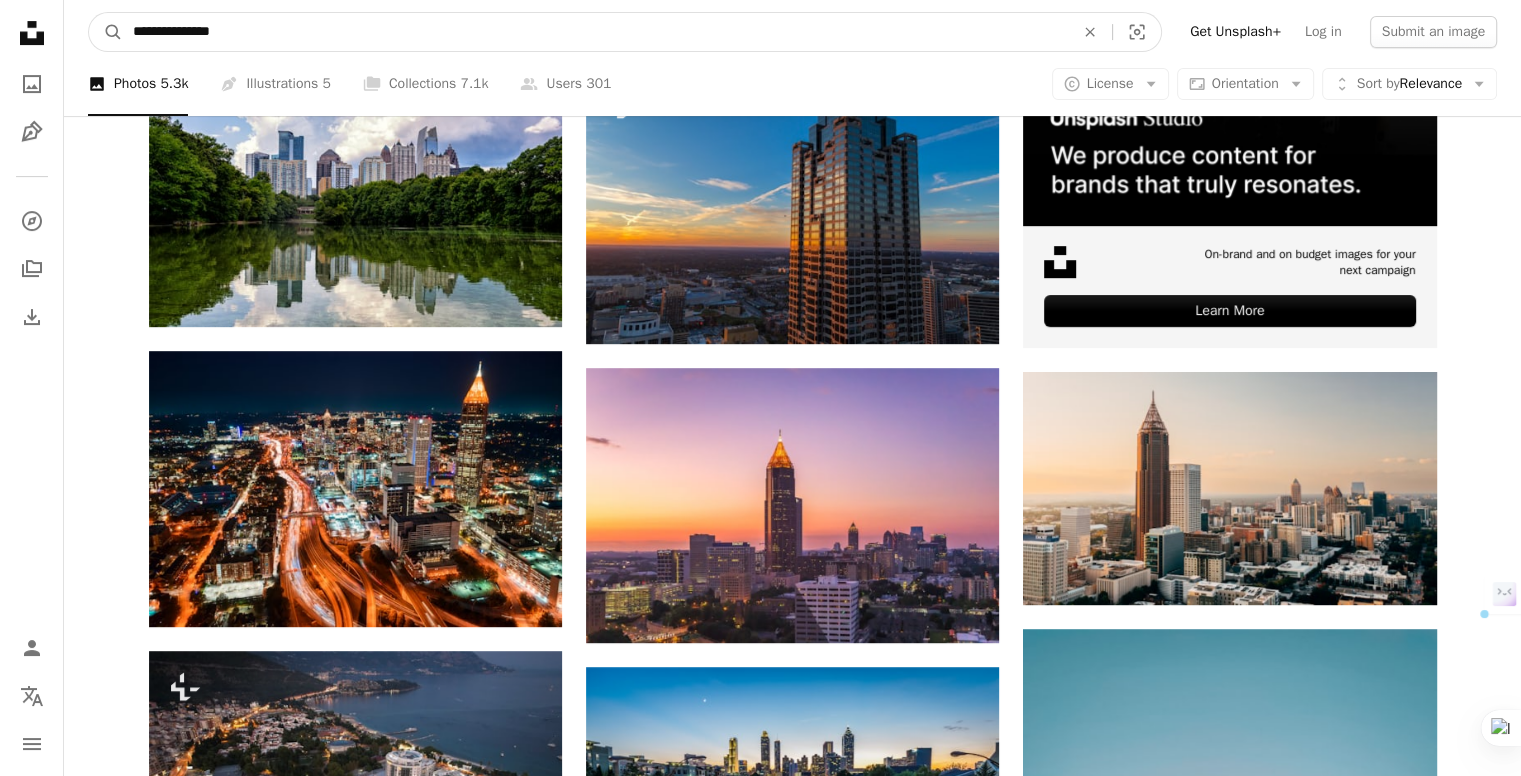 drag, startPoint x: 177, startPoint y: 33, endPoint x: 128, endPoint y: 39, distance: 49.365982 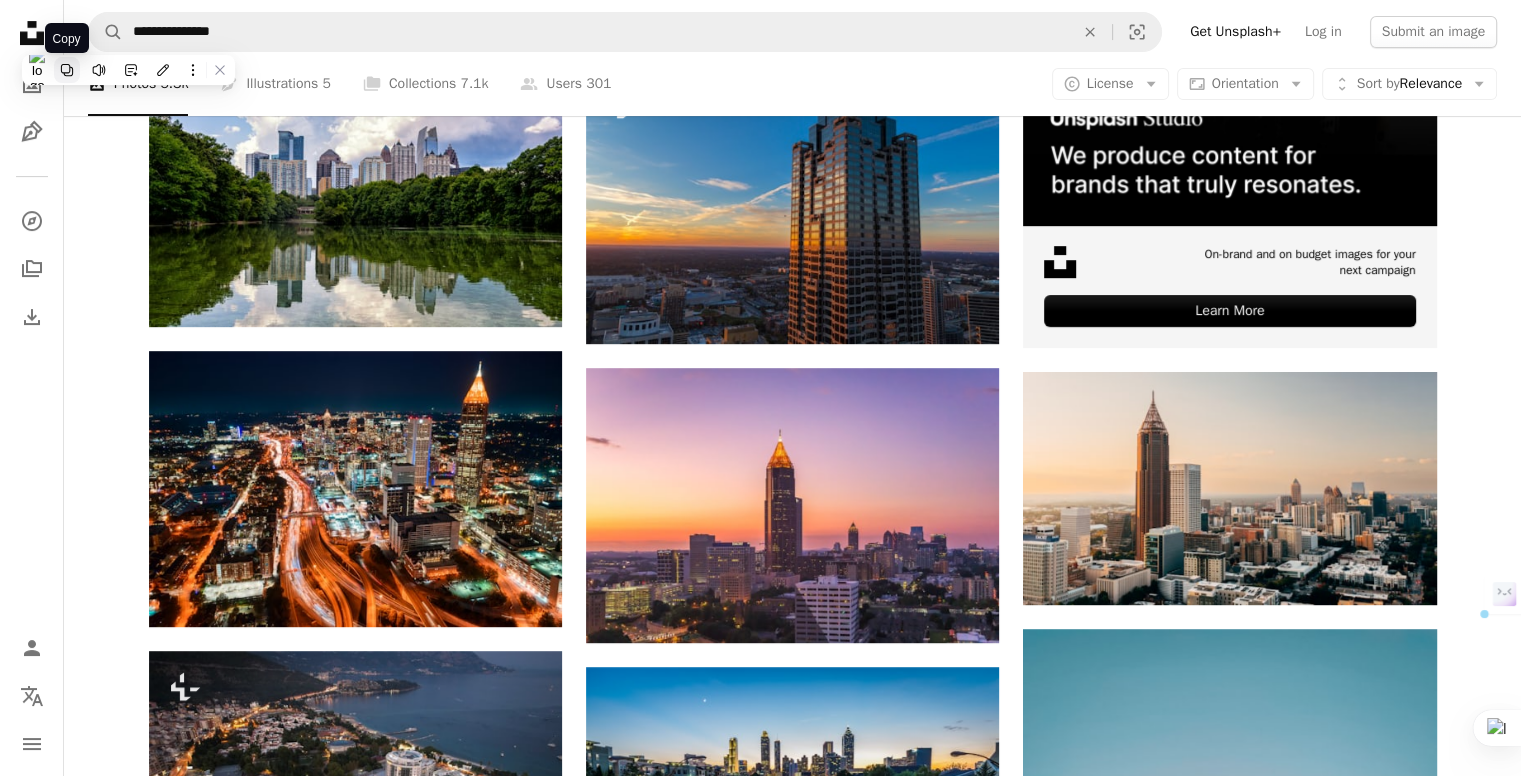 click 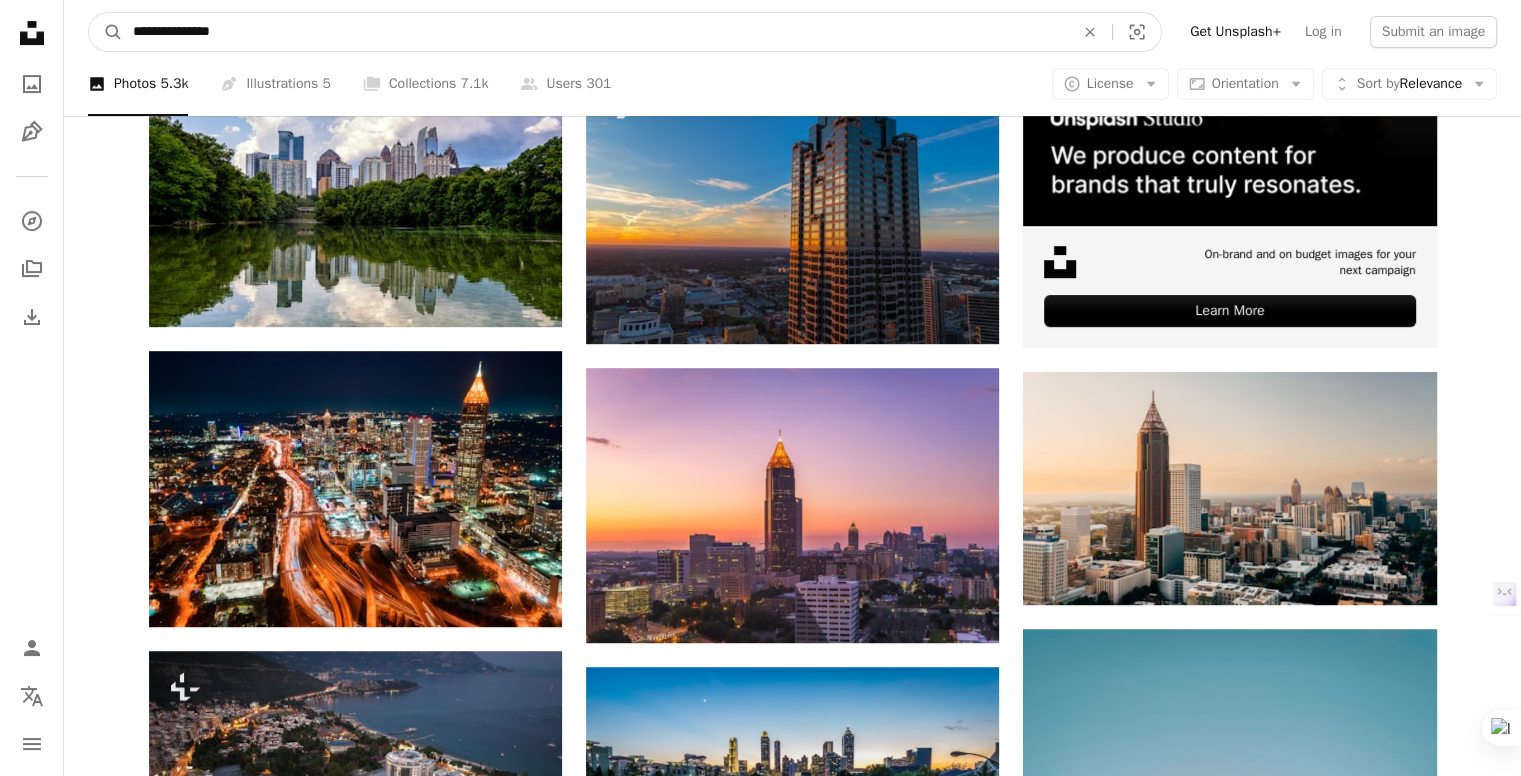 drag, startPoint x: 705, startPoint y: 38, endPoint x: 0, endPoint y: 83, distance: 706.4347 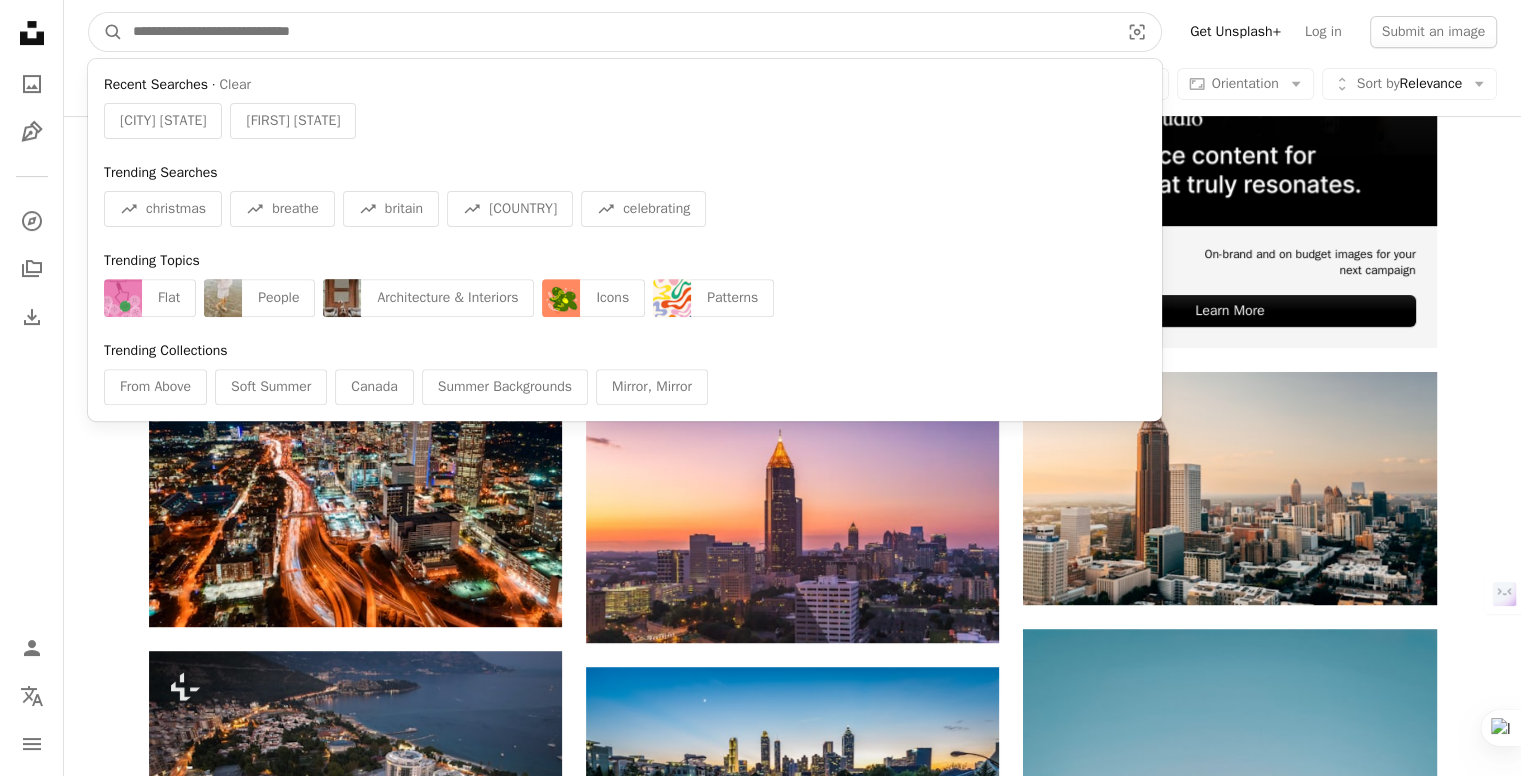 paste on "**********" 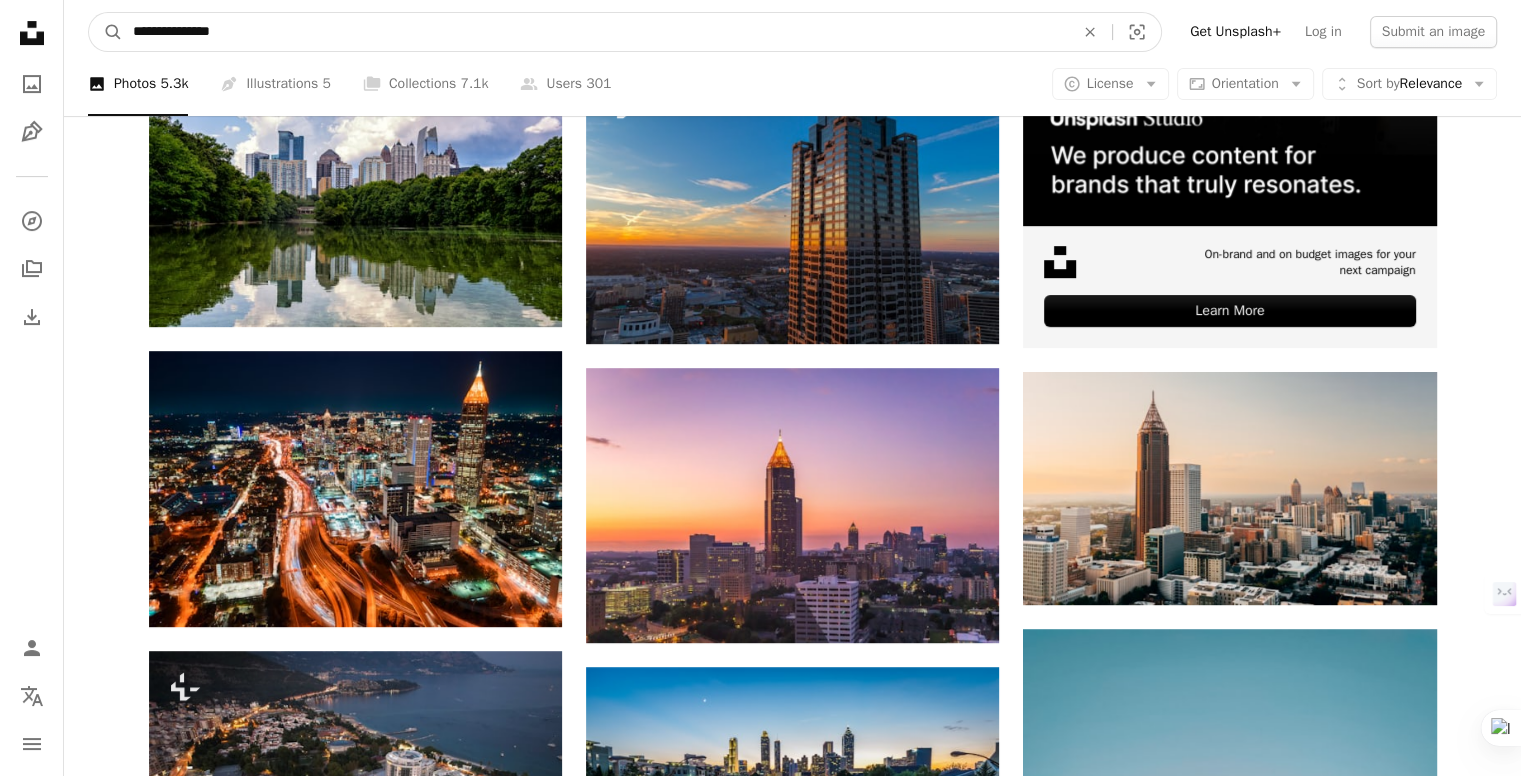 type on "**********" 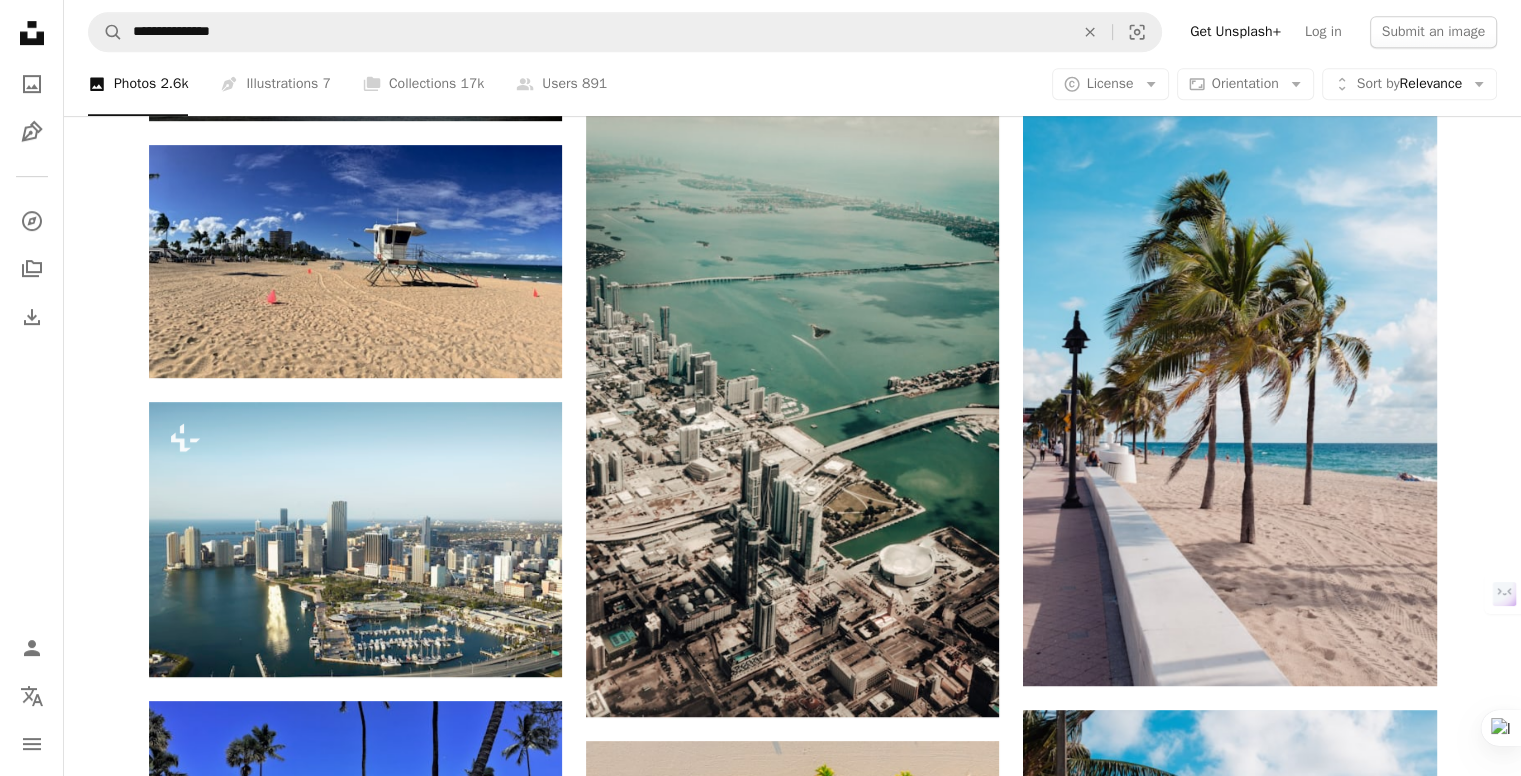 scroll, scrollTop: 1000, scrollLeft: 0, axis: vertical 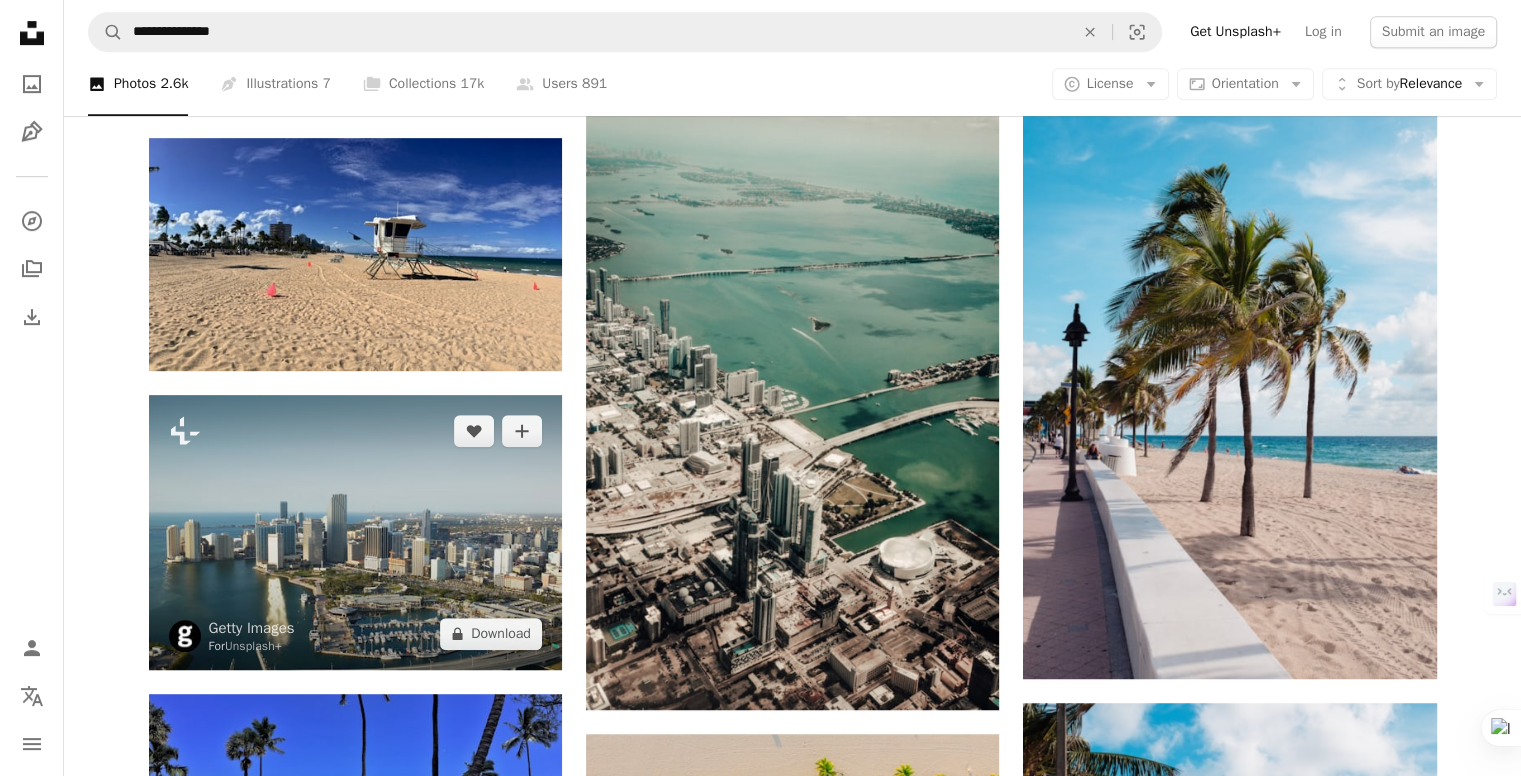 click at bounding box center [355, 532] 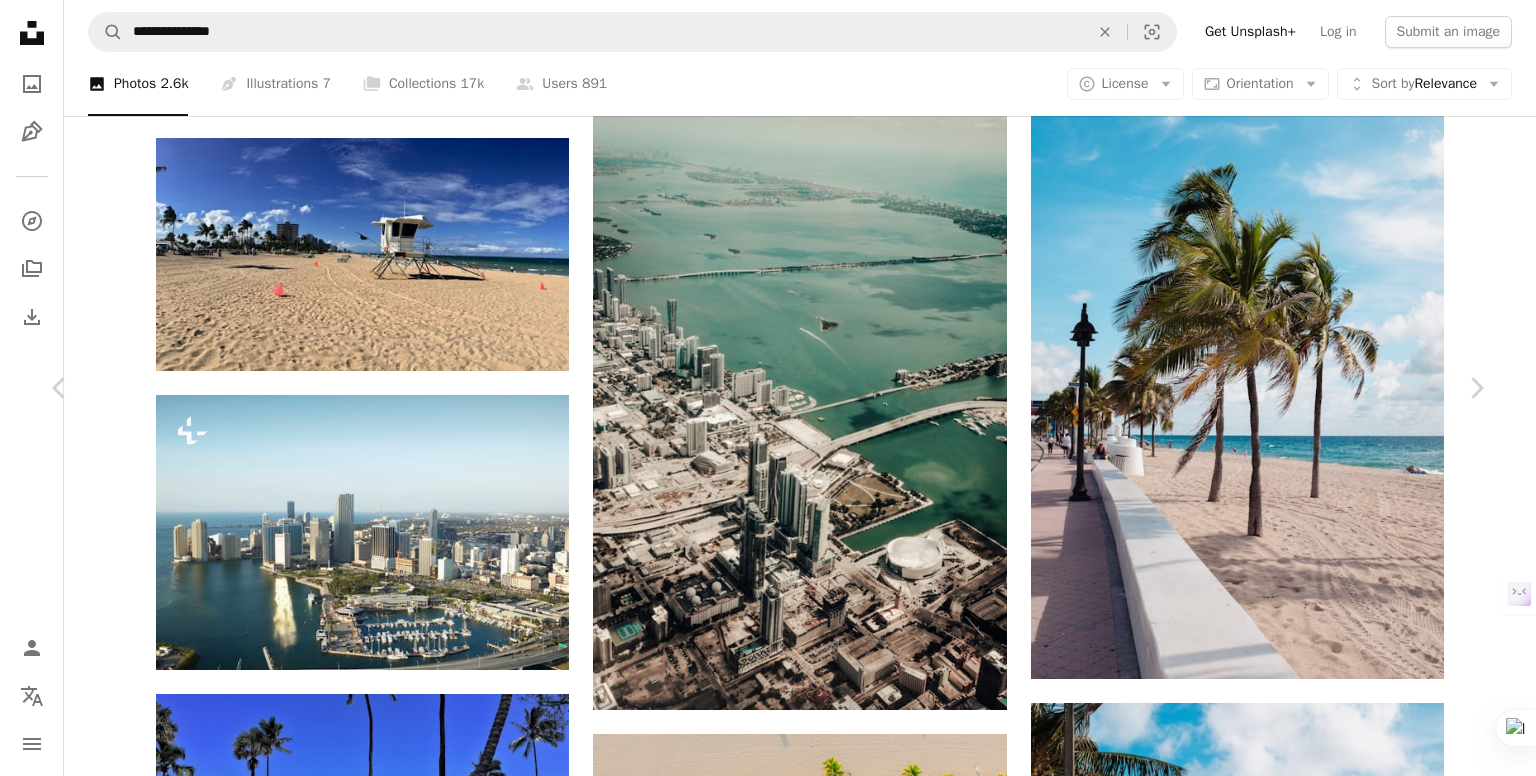 click on "An X shape" at bounding box center (20, 20) 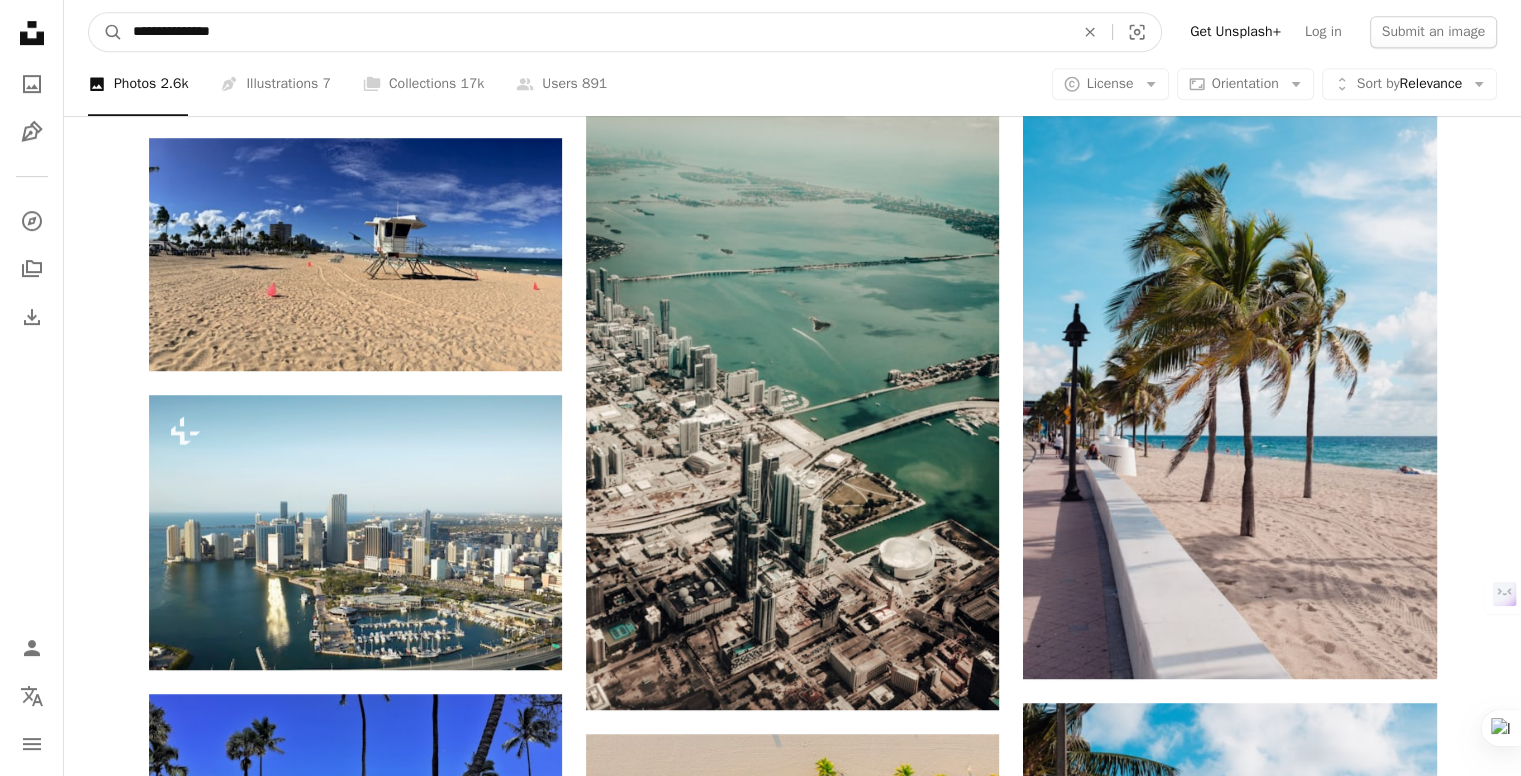 drag, startPoint x: 480, startPoint y: 54, endPoint x: 0, endPoint y: 66, distance: 480.14996 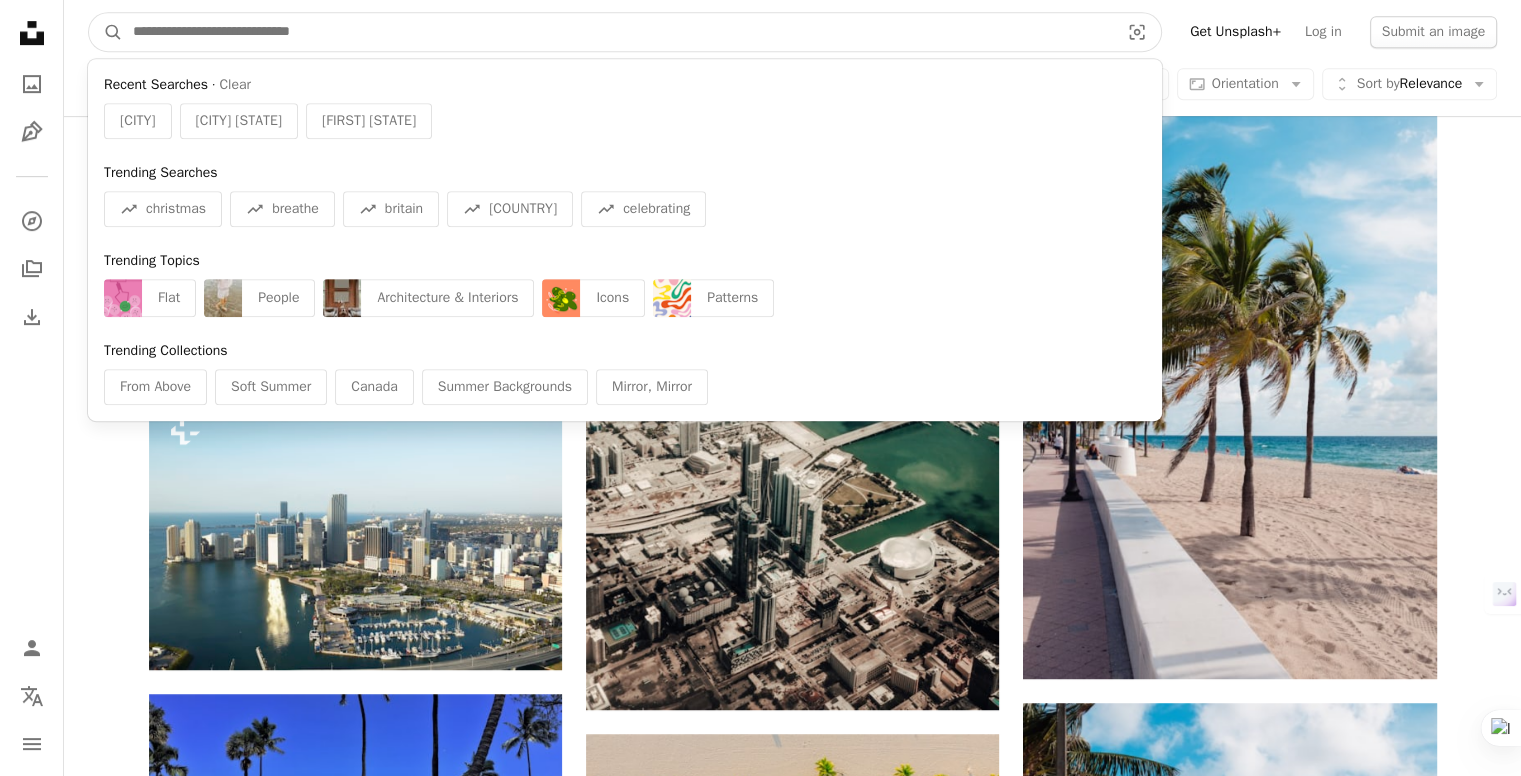 paste on "******" 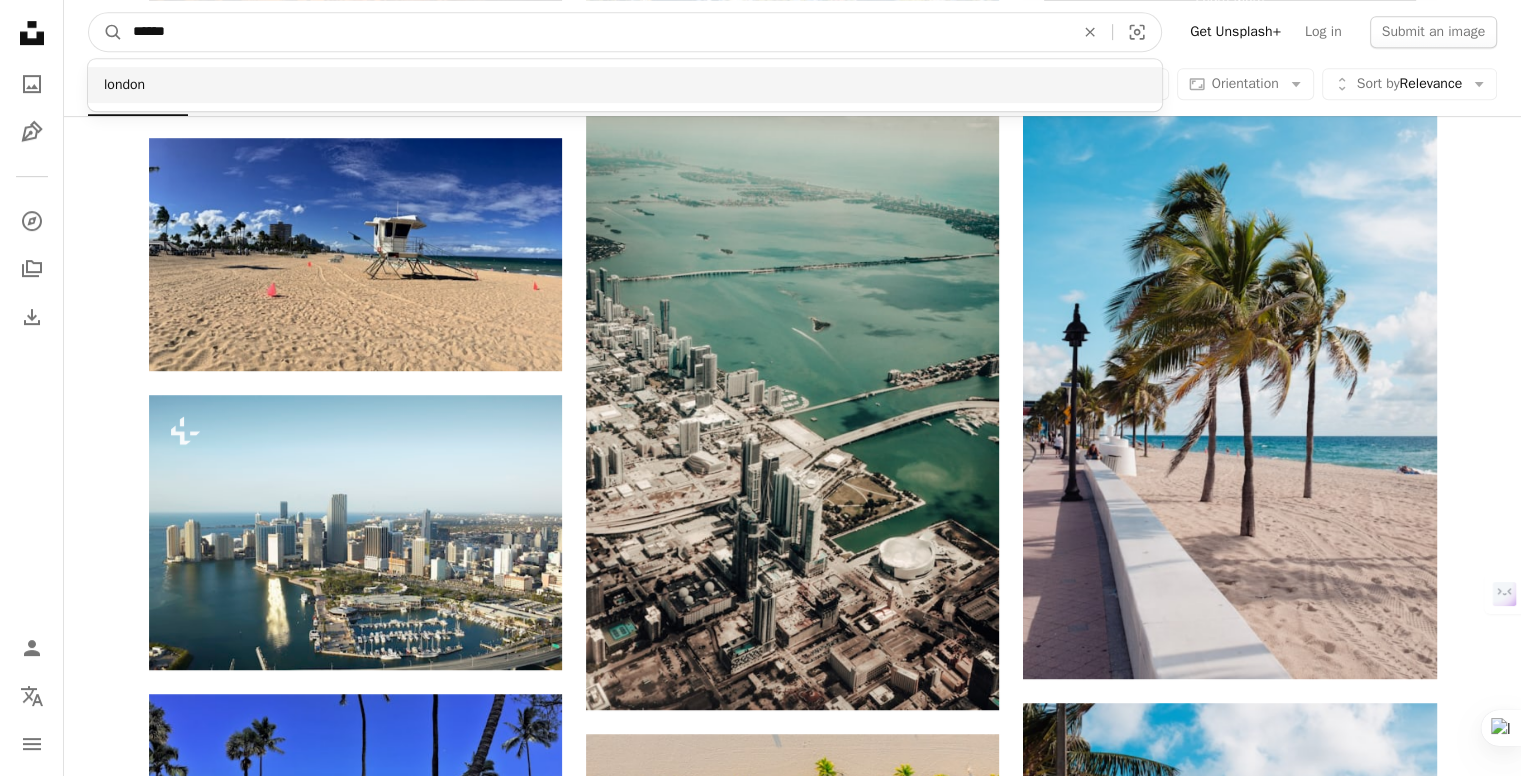 type on "******" 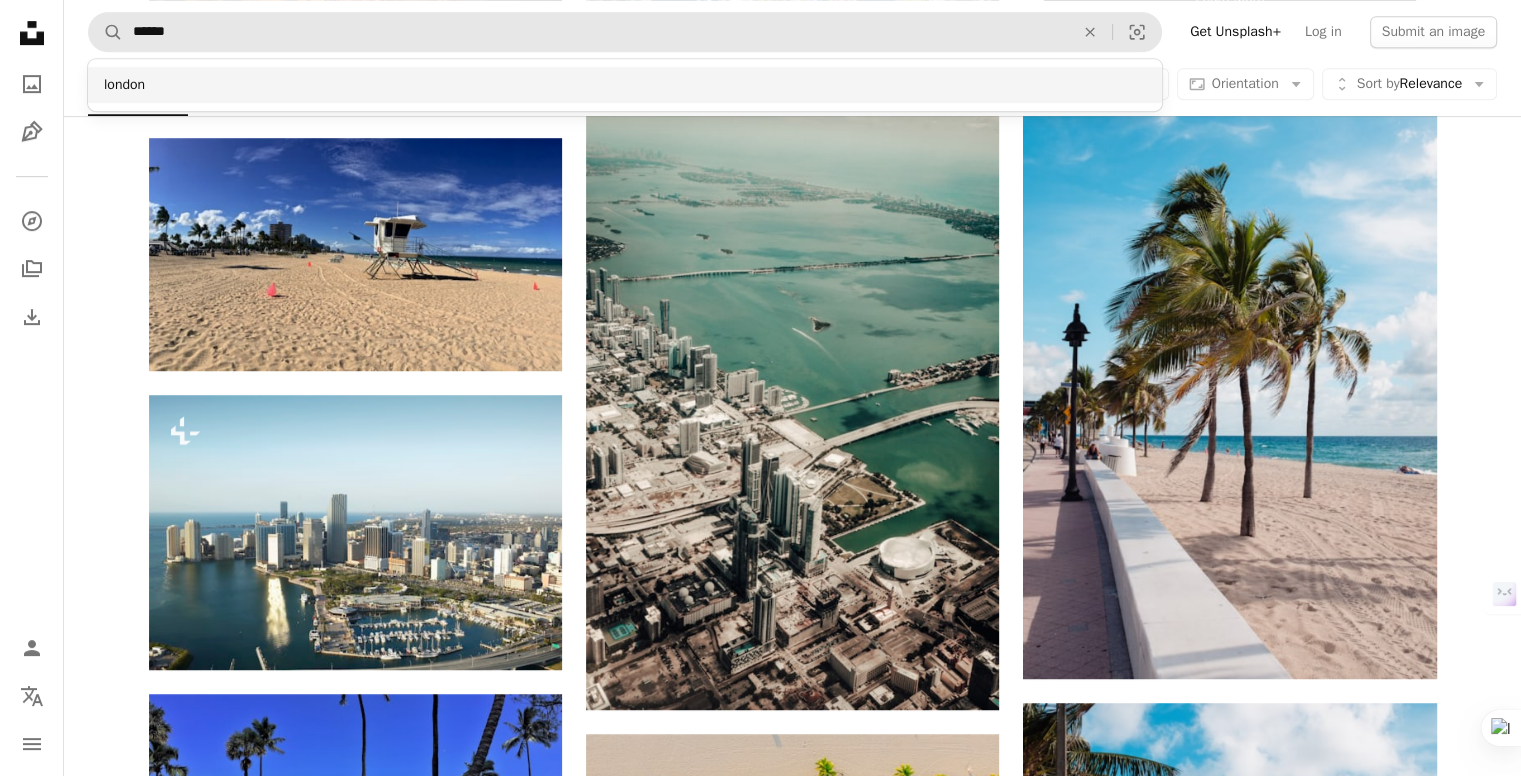 click on "london" at bounding box center [625, 85] 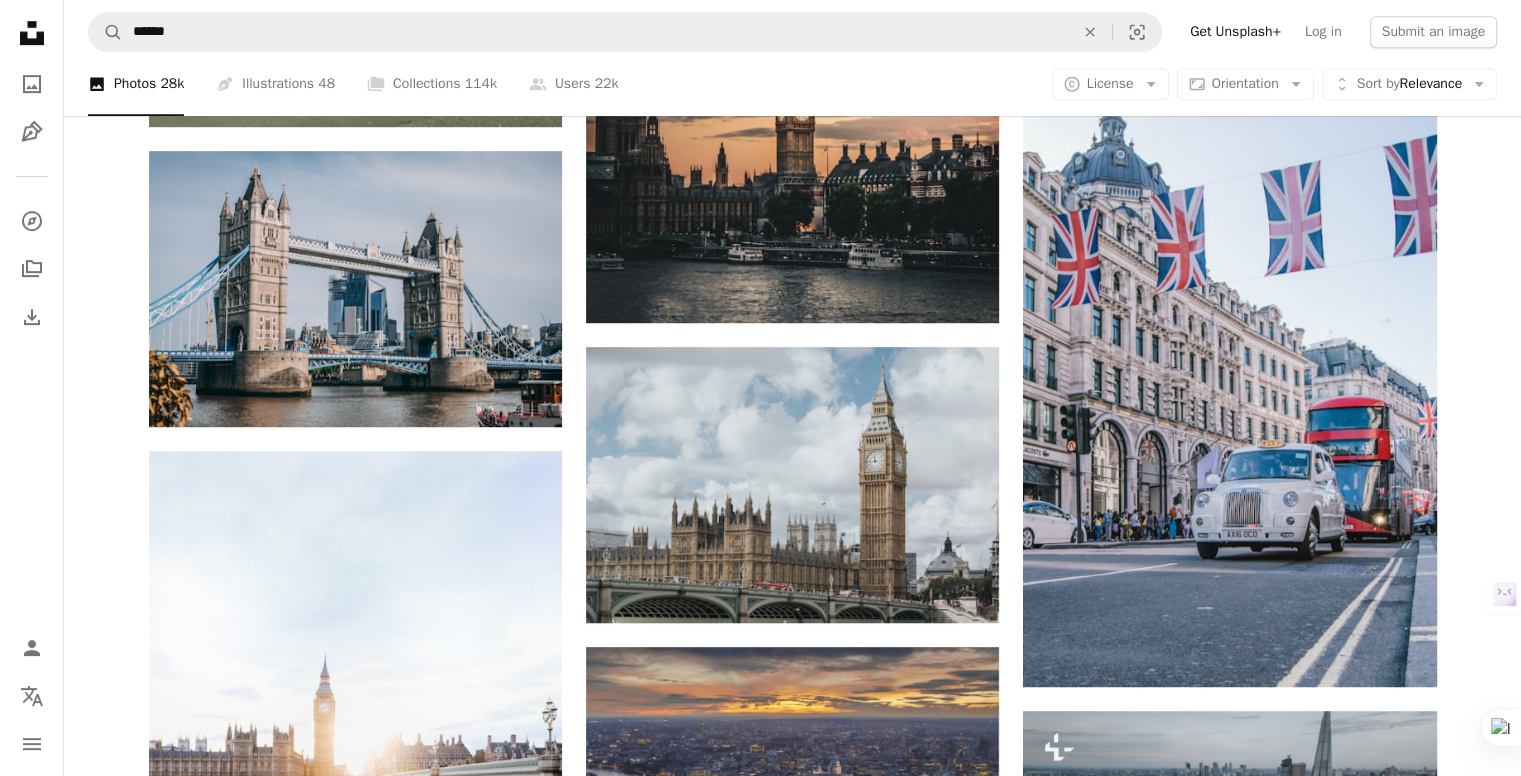 scroll, scrollTop: 1000, scrollLeft: 0, axis: vertical 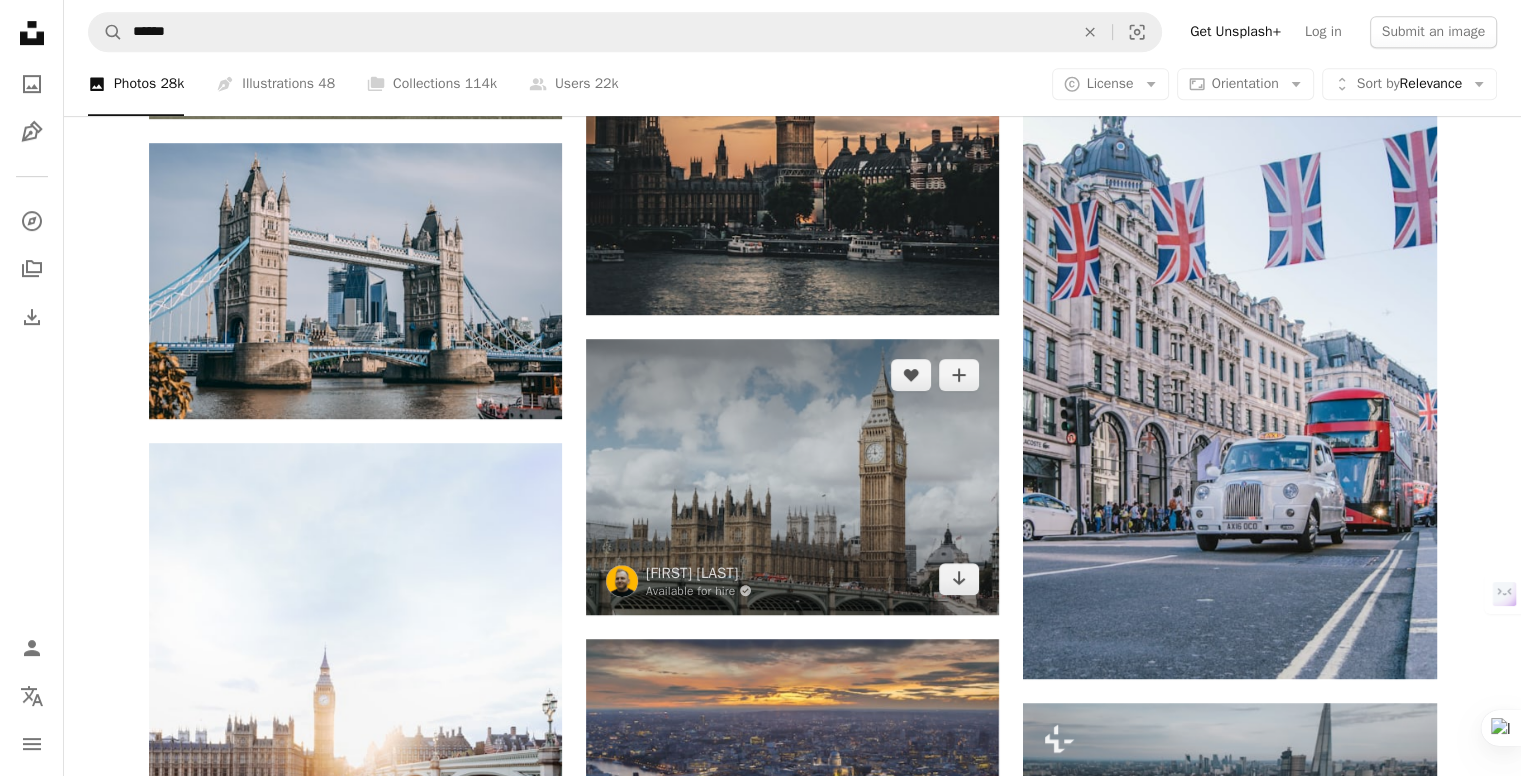 click at bounding box center [792, 476] 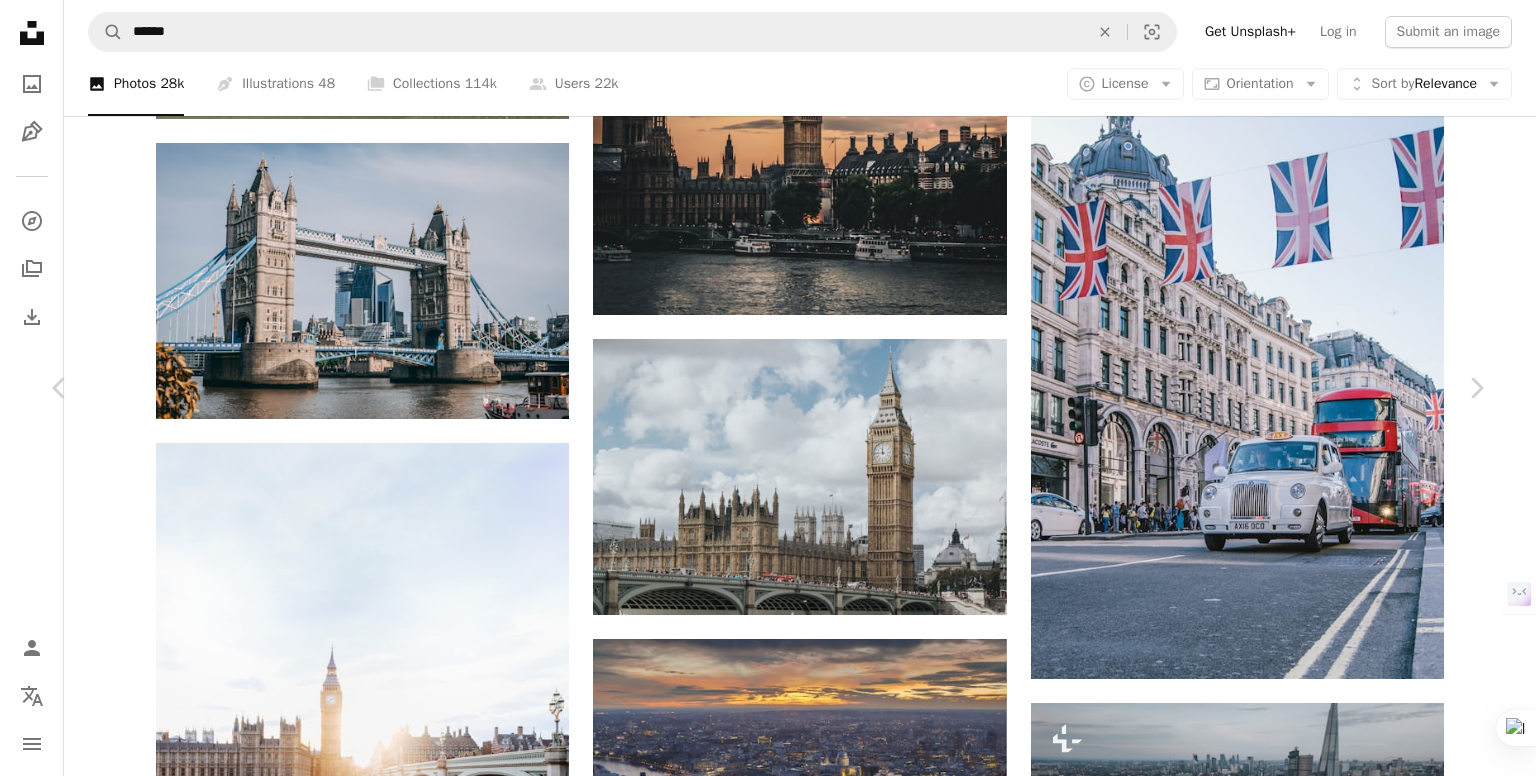 click on "An X shape" at bounding box center (20, 20) 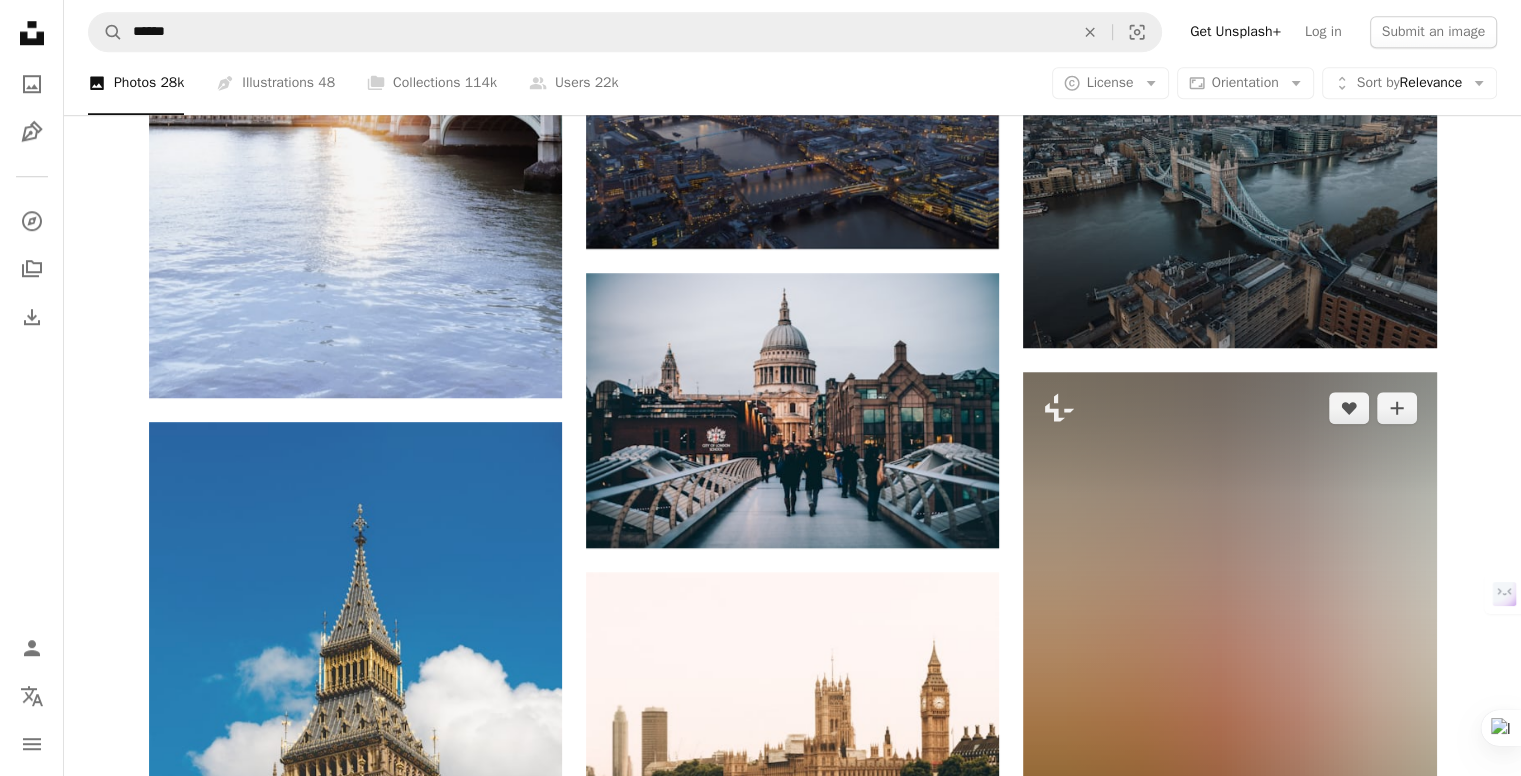 scroll, scrollTop: 1700, scrollLeft: 0, axis: vertical 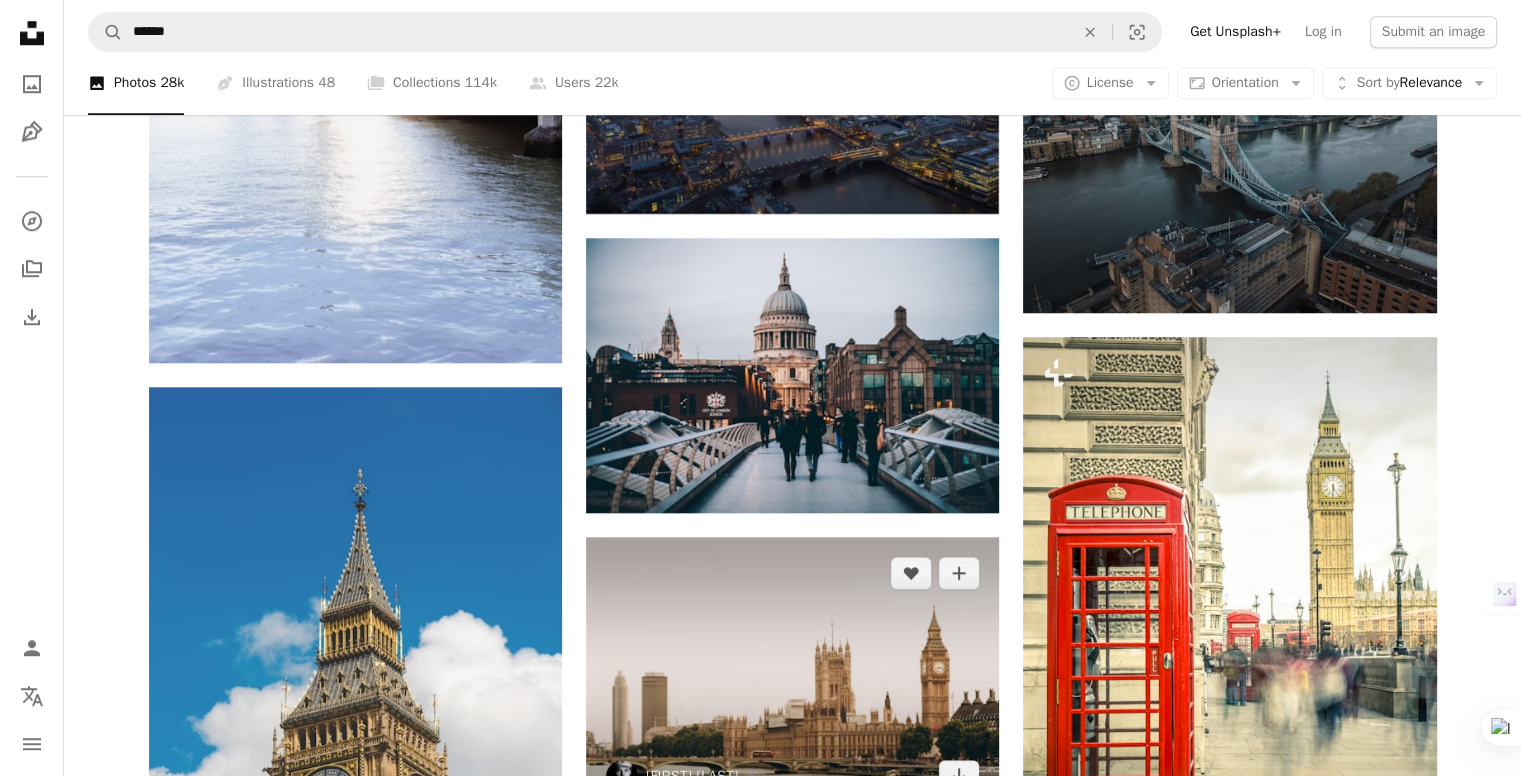 click at bounding box center [792, 674] 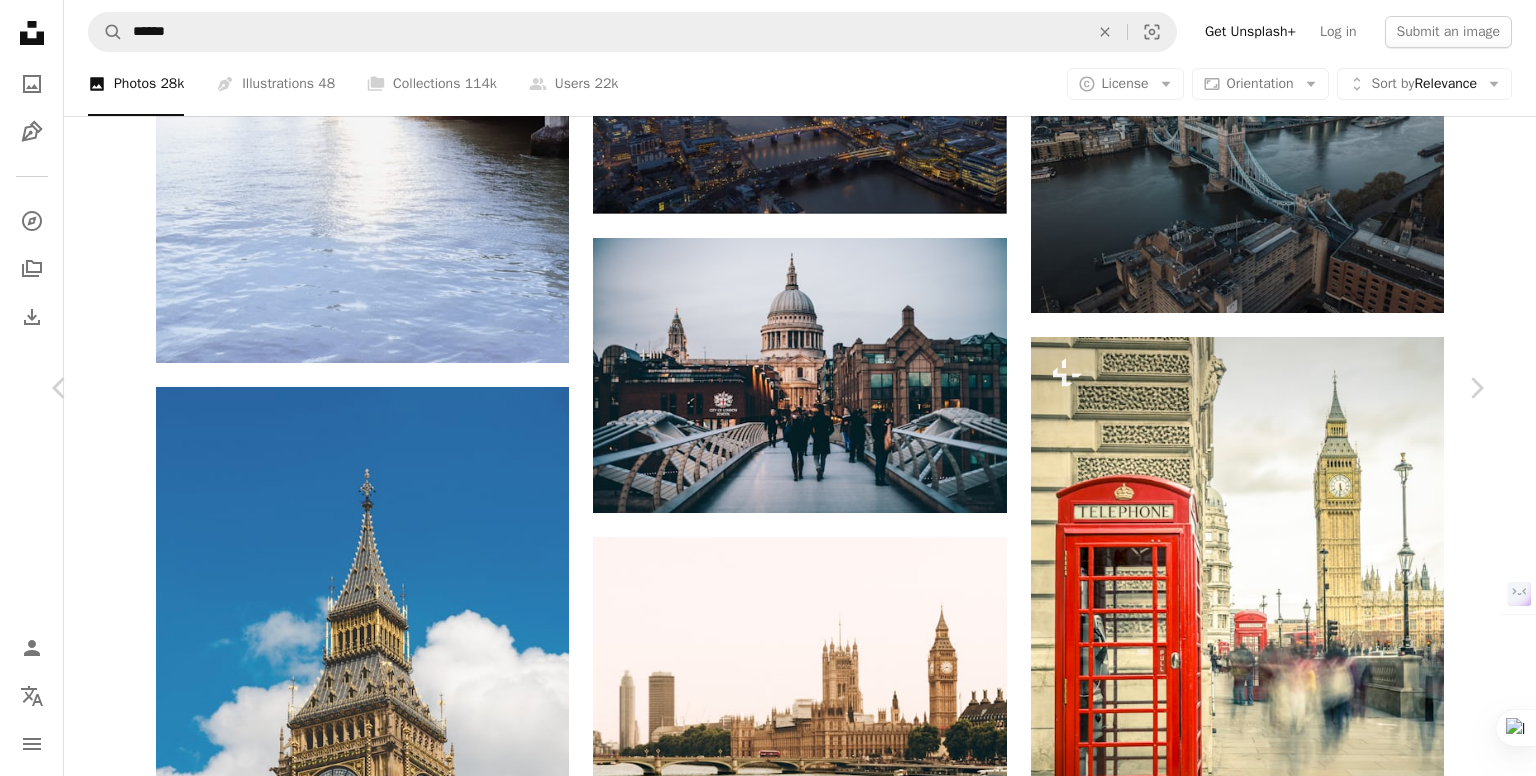 click on "Download free" at bounding box center [1287, 6151] 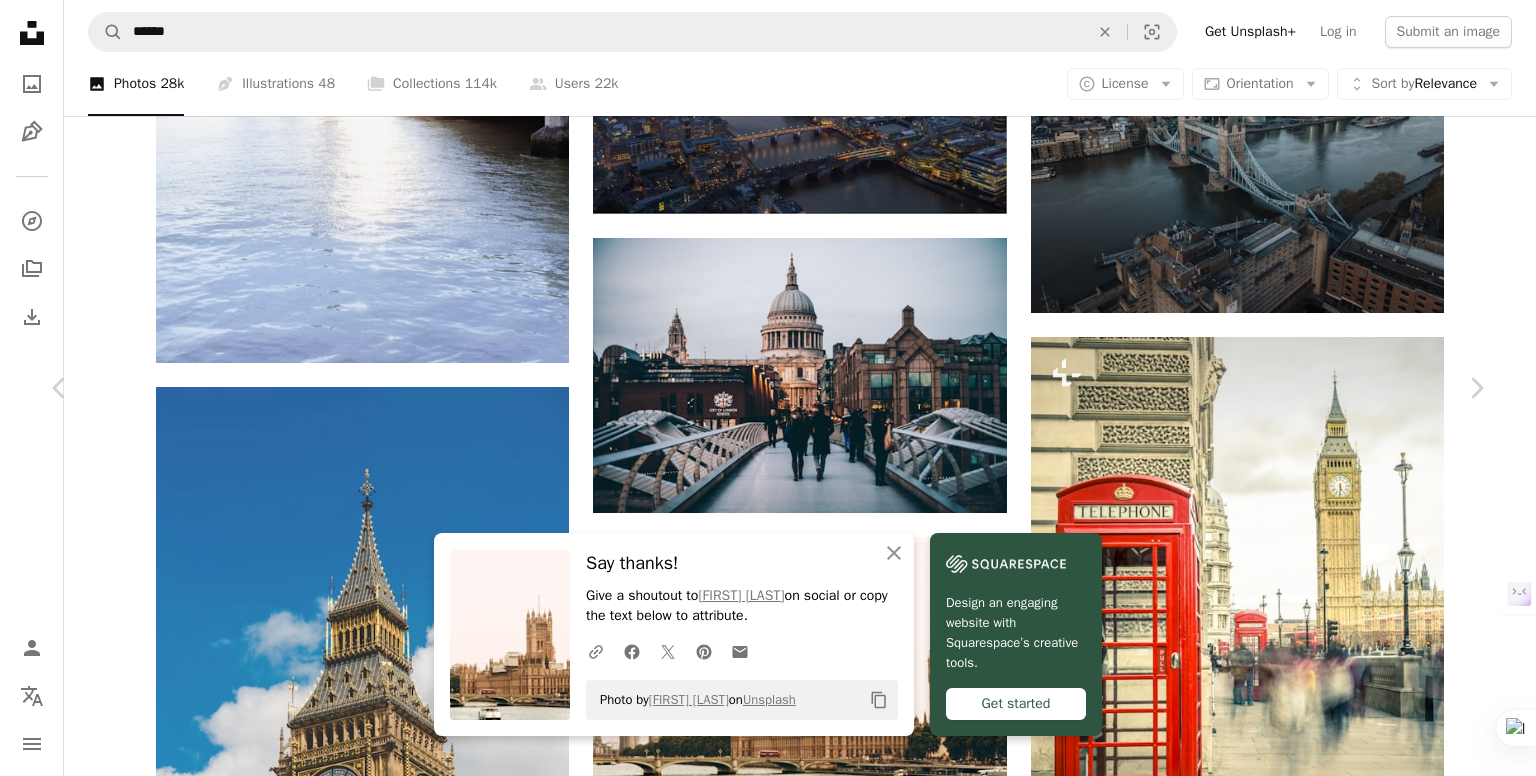 click on "An X shape" at bounding box center (20, 20) 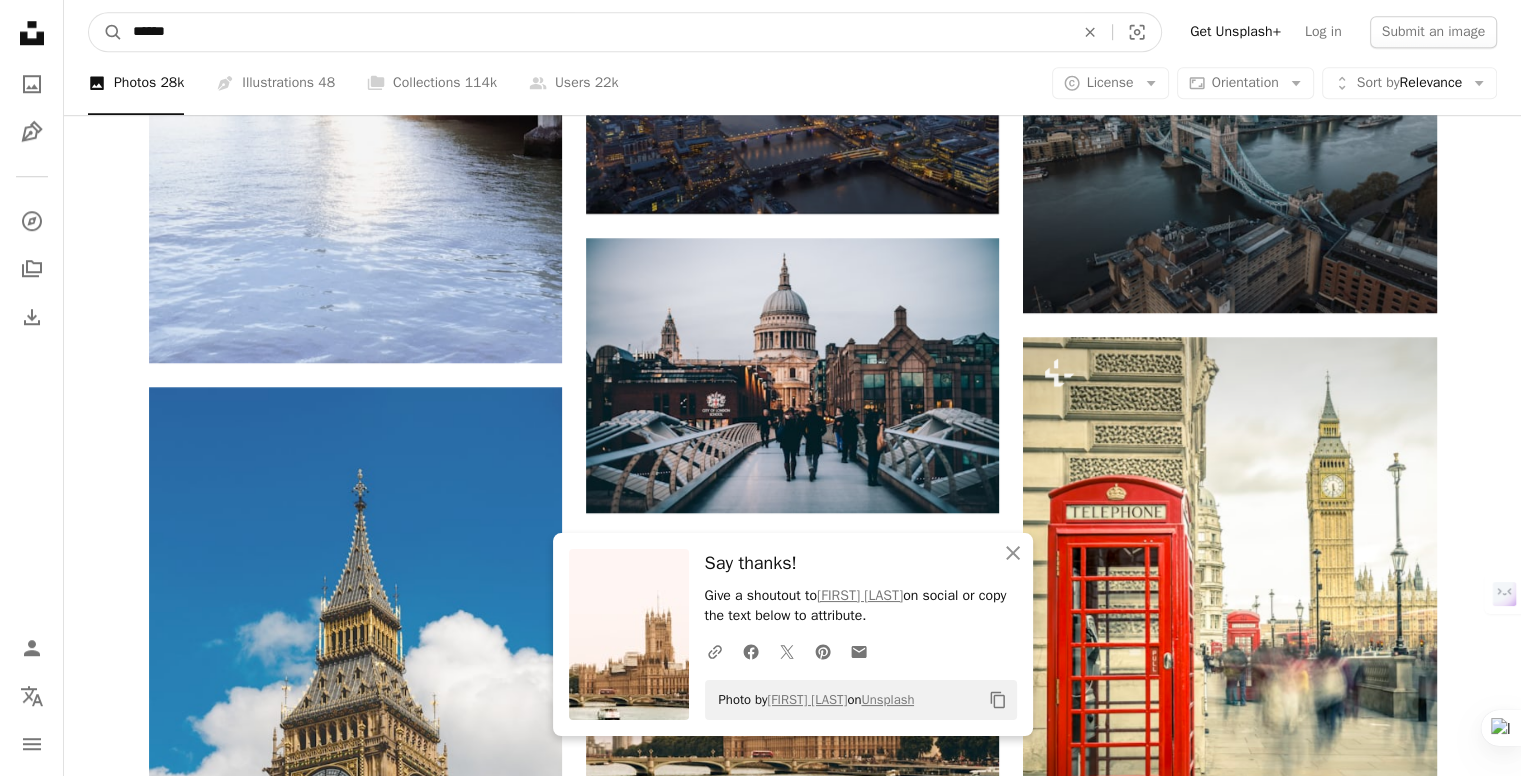 drag, startPoint x: 285, startPoint y: 23, endPoint x: 1, endPoint y: 29, distance: 284.0634 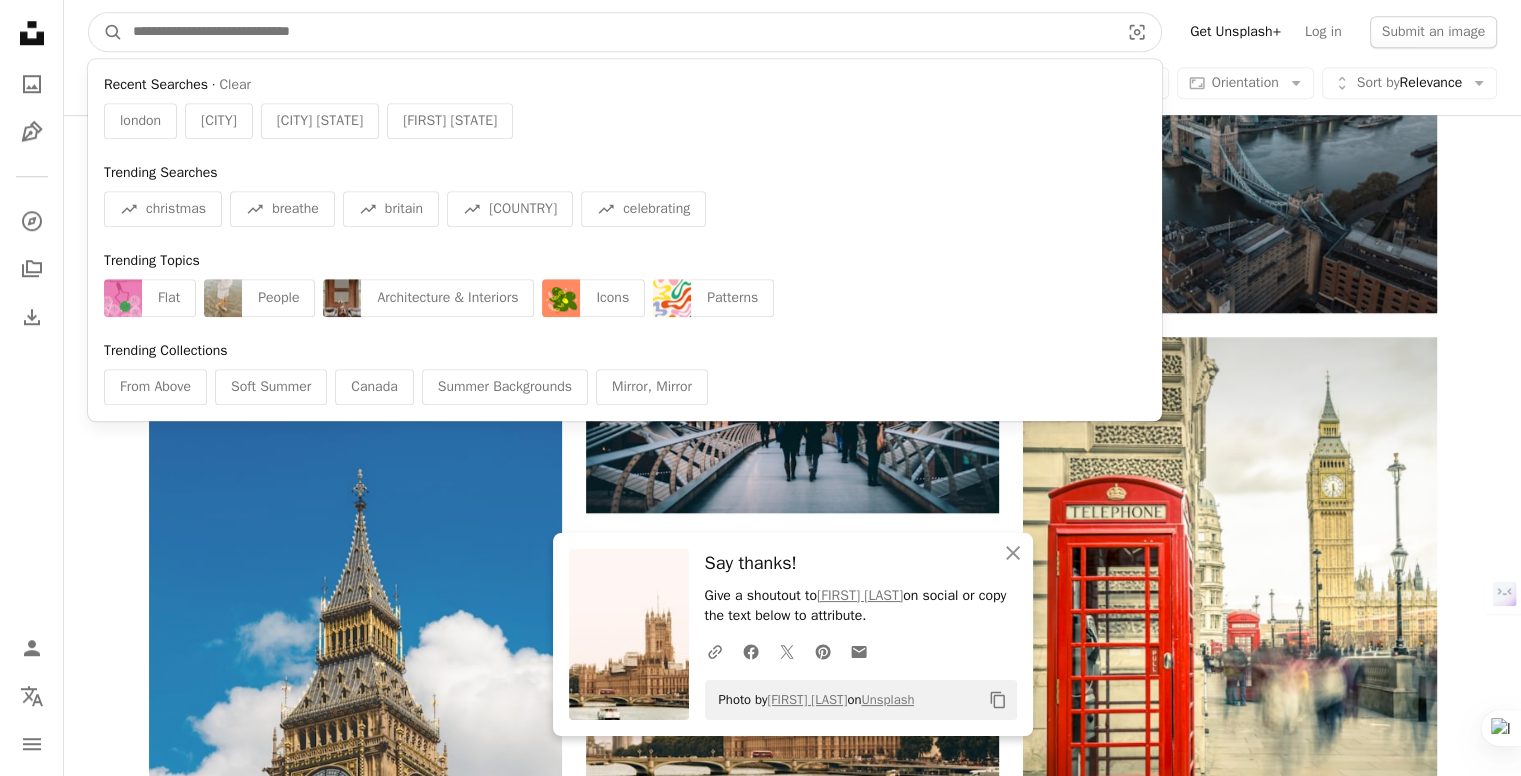 paste on "******" 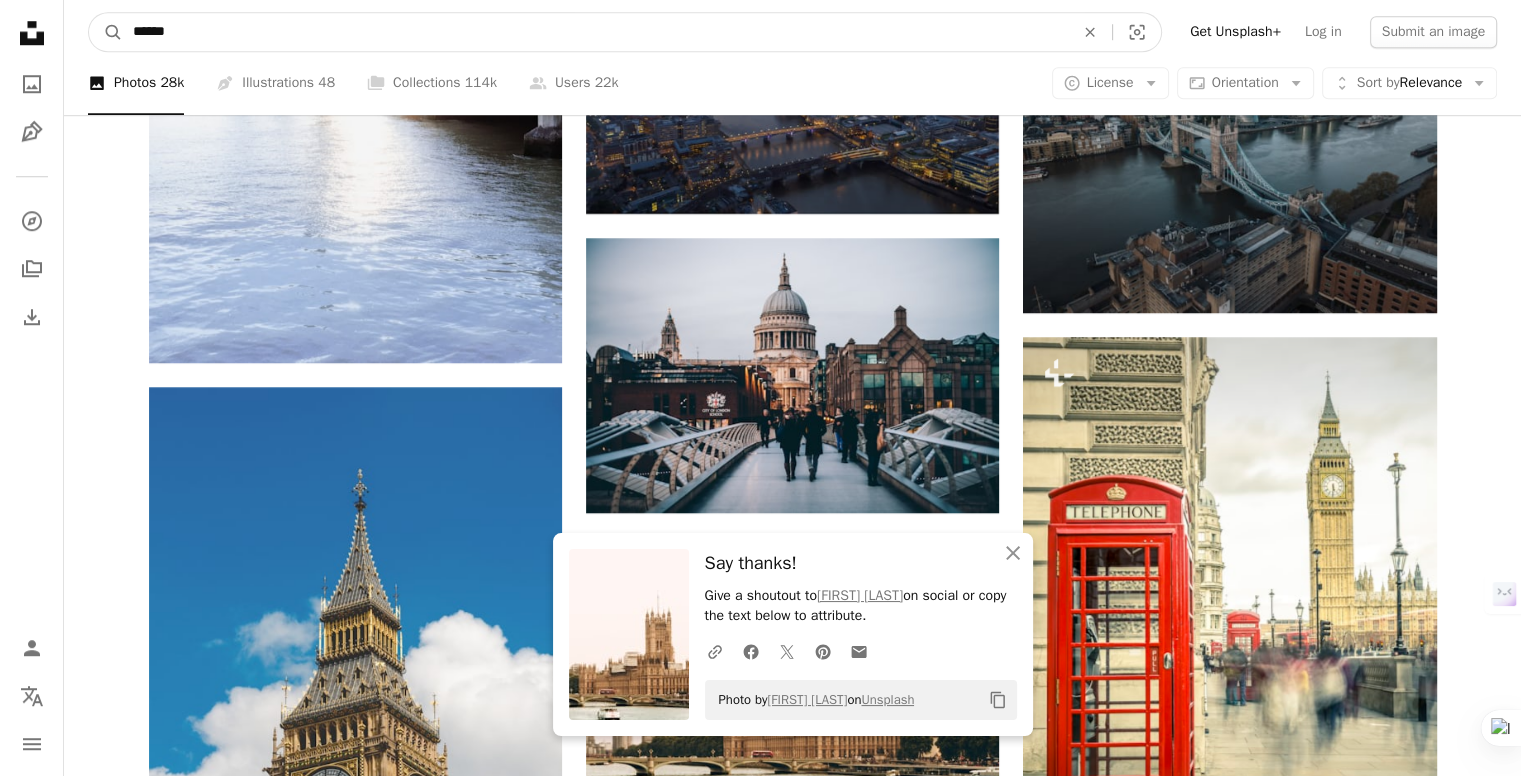 click on "A magnifying glass" at bounding box center [106, 32] 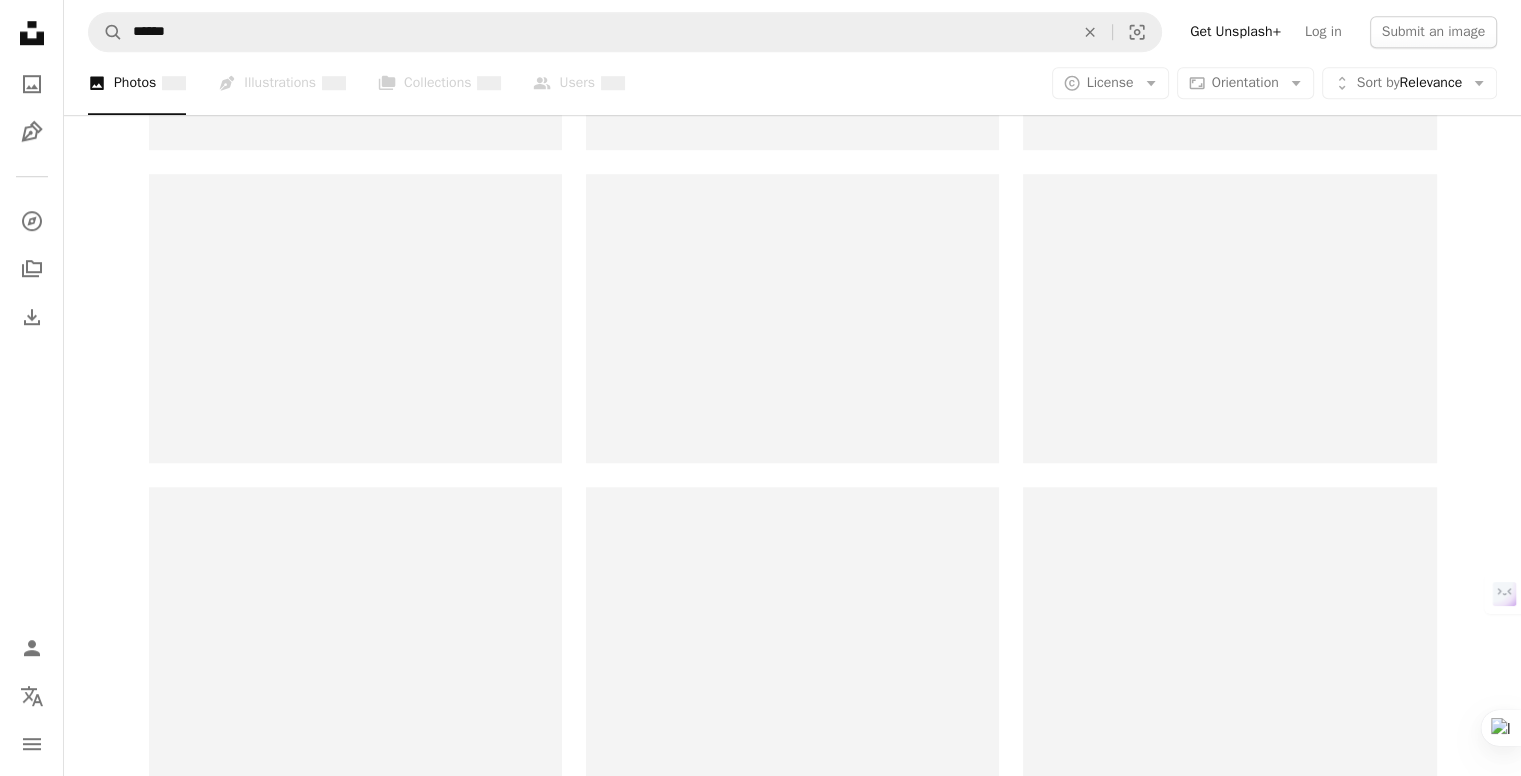 scroll, scrollTop: 0, scrollLeft: 0, axis: both 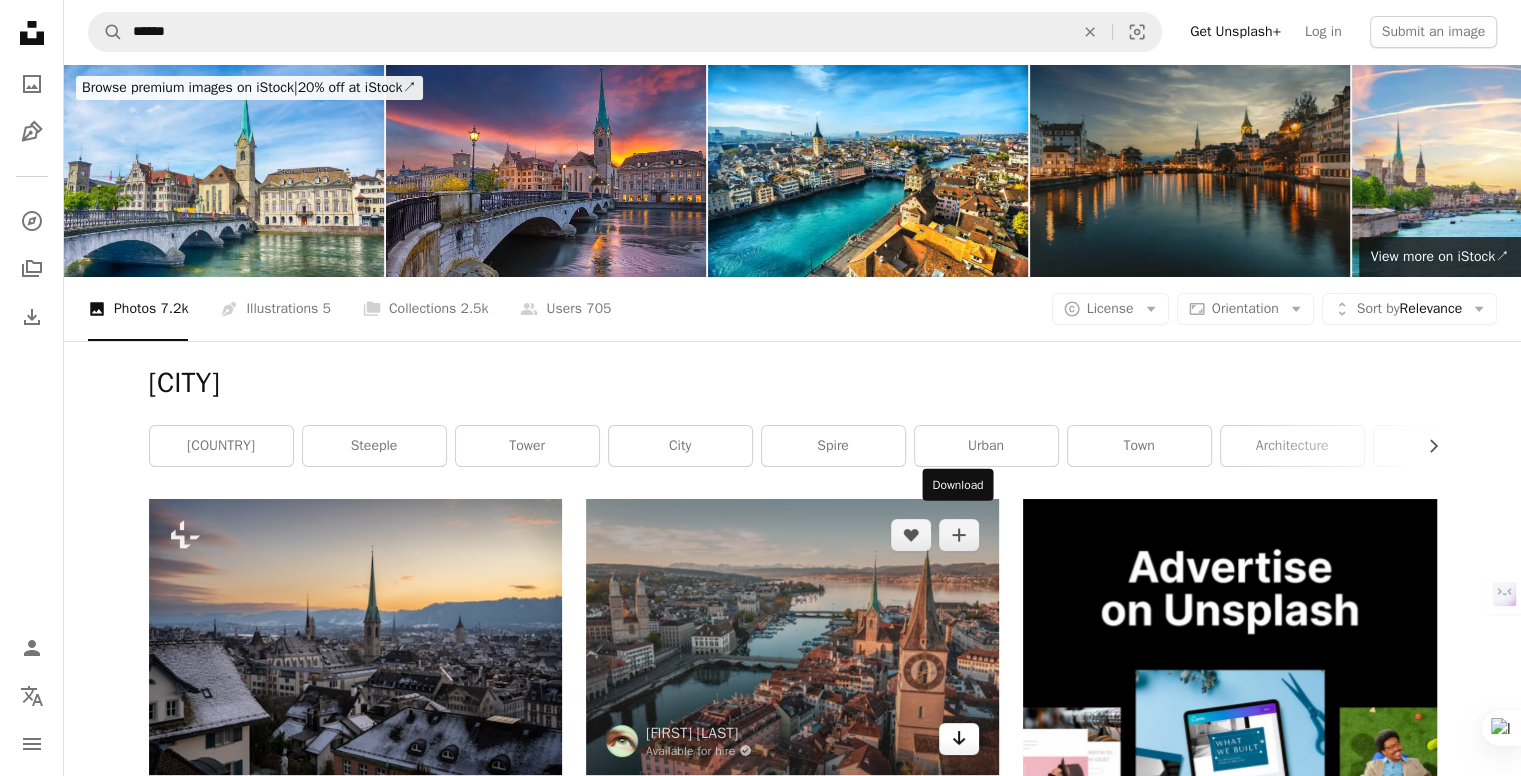click on "Arrow pointing down" at bounding box center (959, 739) 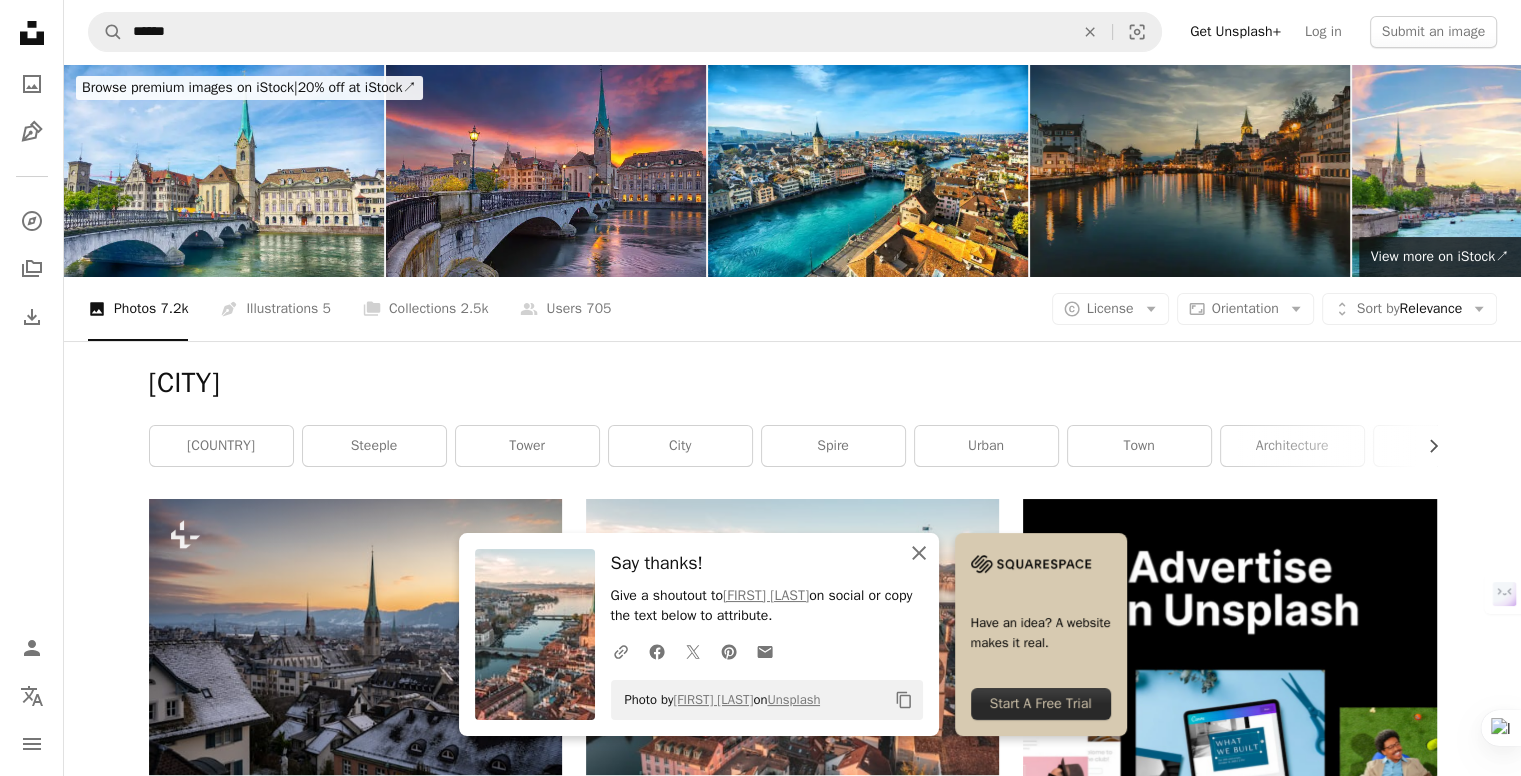 click on "An X shape" 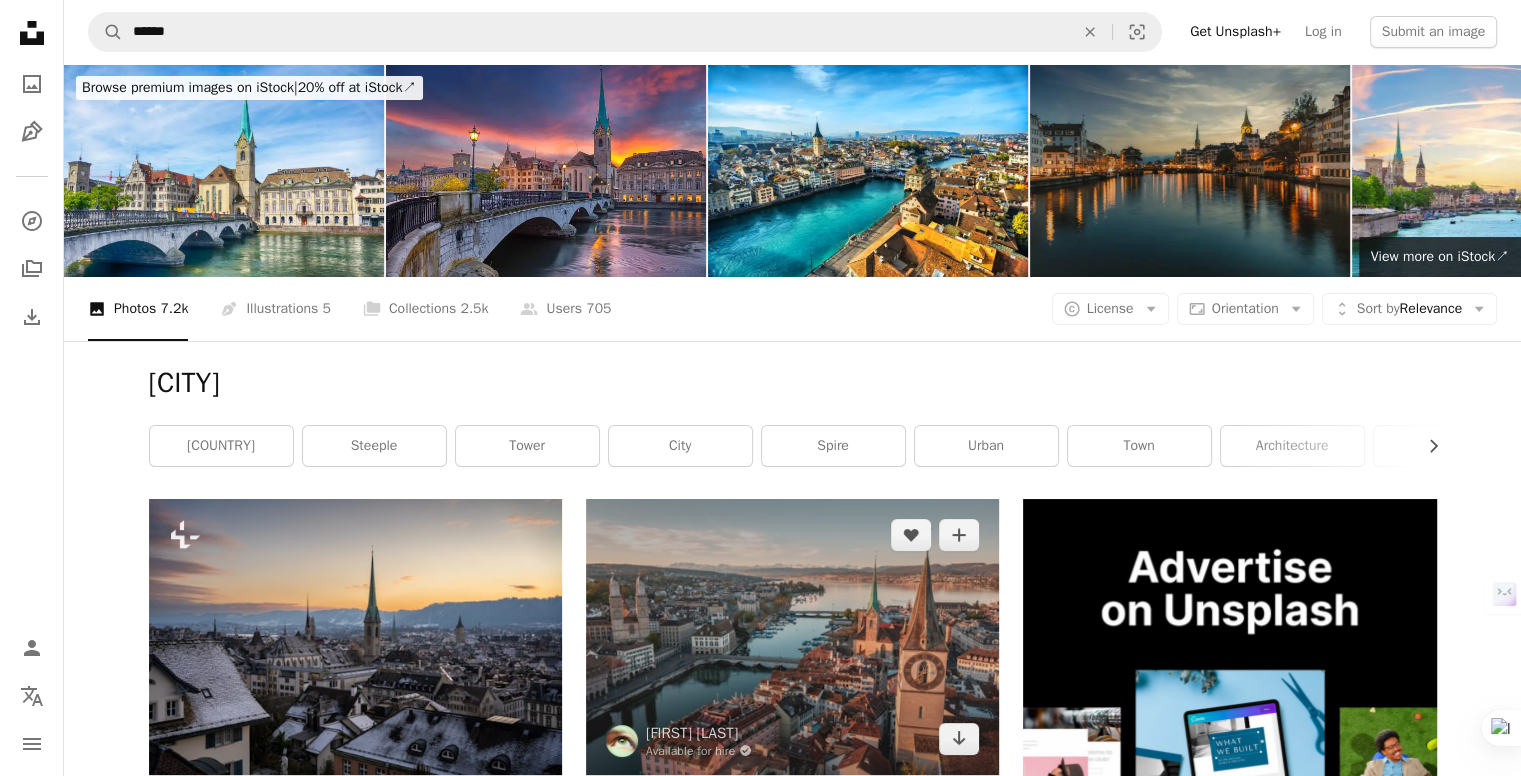 click at bounding box center [792, 636] 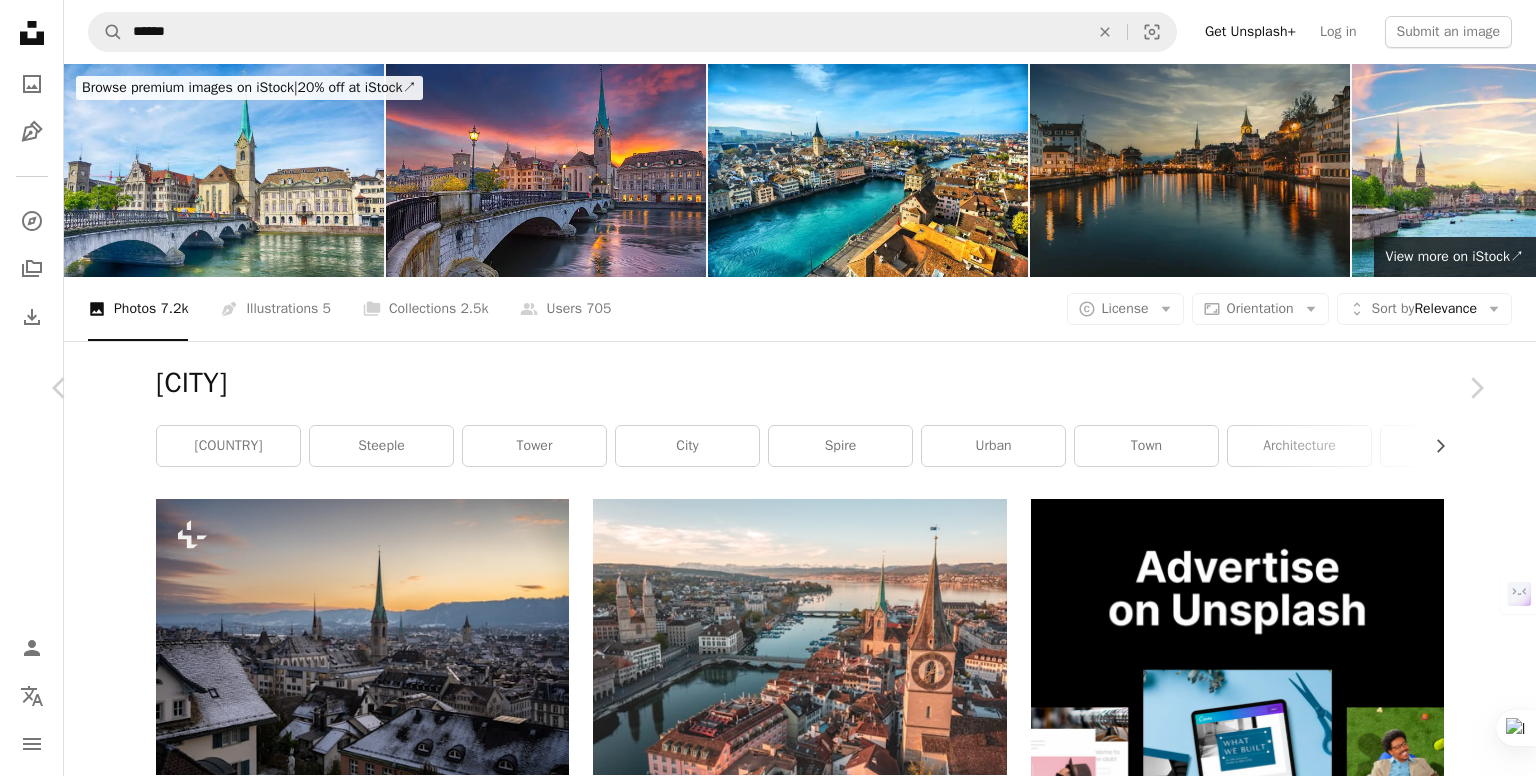 click on "An X shape" at bounding box center [20, 20] 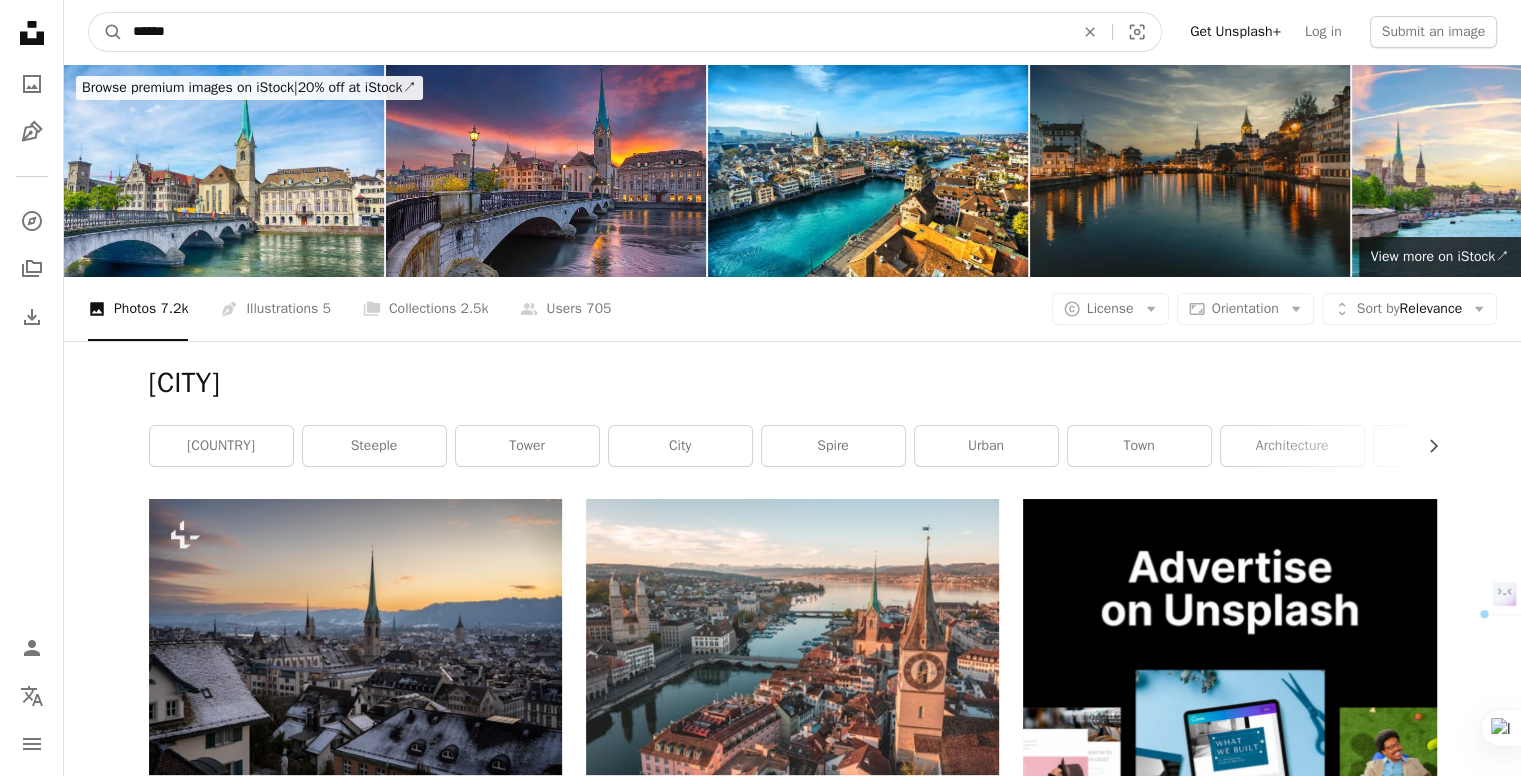 drag, startPoint x: 554, startPoint y: 9, endPoint x: 0, endPoint y: 149, distance: 571.4158 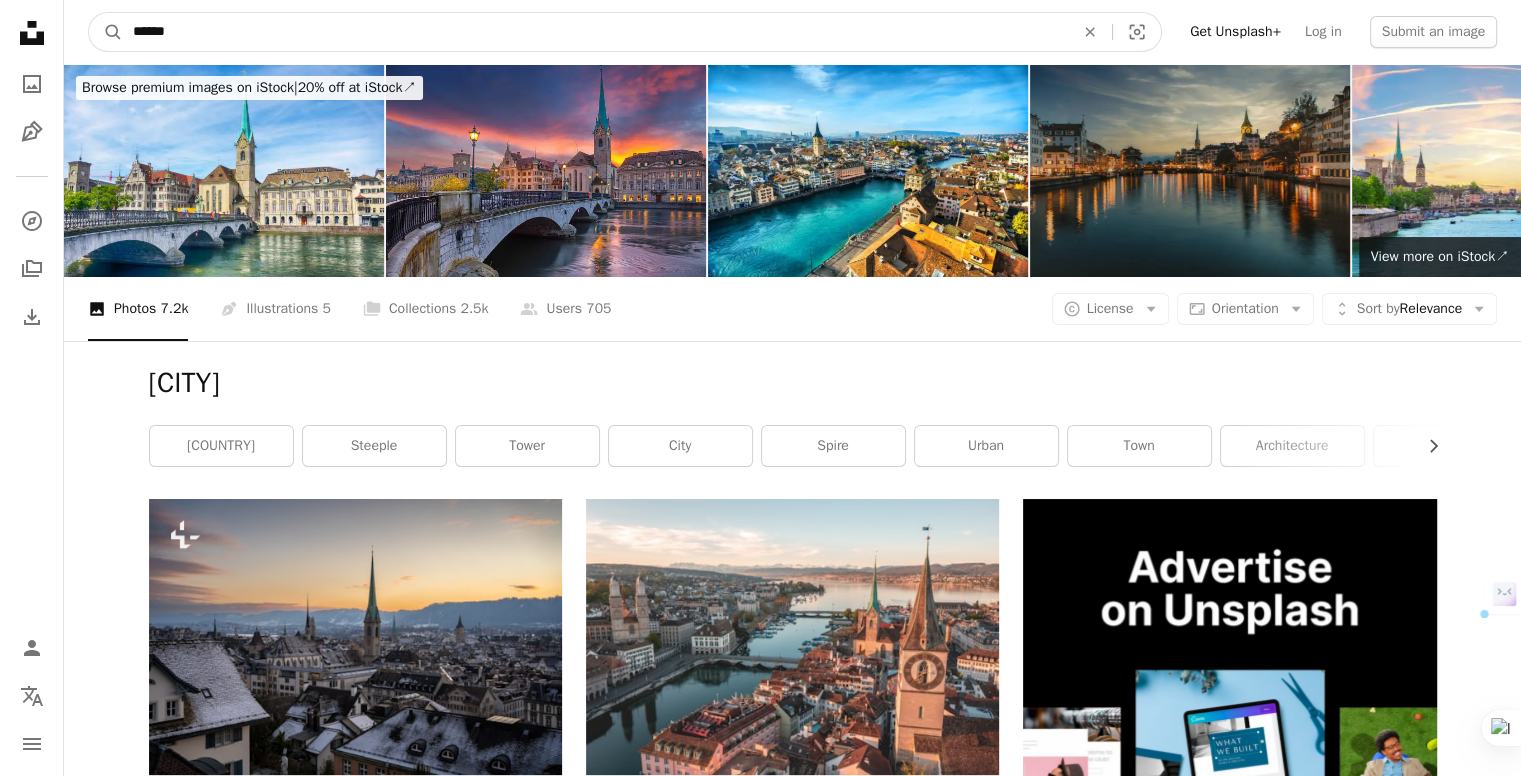 click on "A heart A plus sign [FIRST] [LAST] For  Unsplash+ A lock Download A heart A plus sign [FIRST] [LAST] For  Unsplash+ A lock Download A heart A plus sign [FIRST] [LAST] Available for hire A checkmark inside of a circle Arrow pointing down A heart A plus sign" at bounding box center (760, 2345) 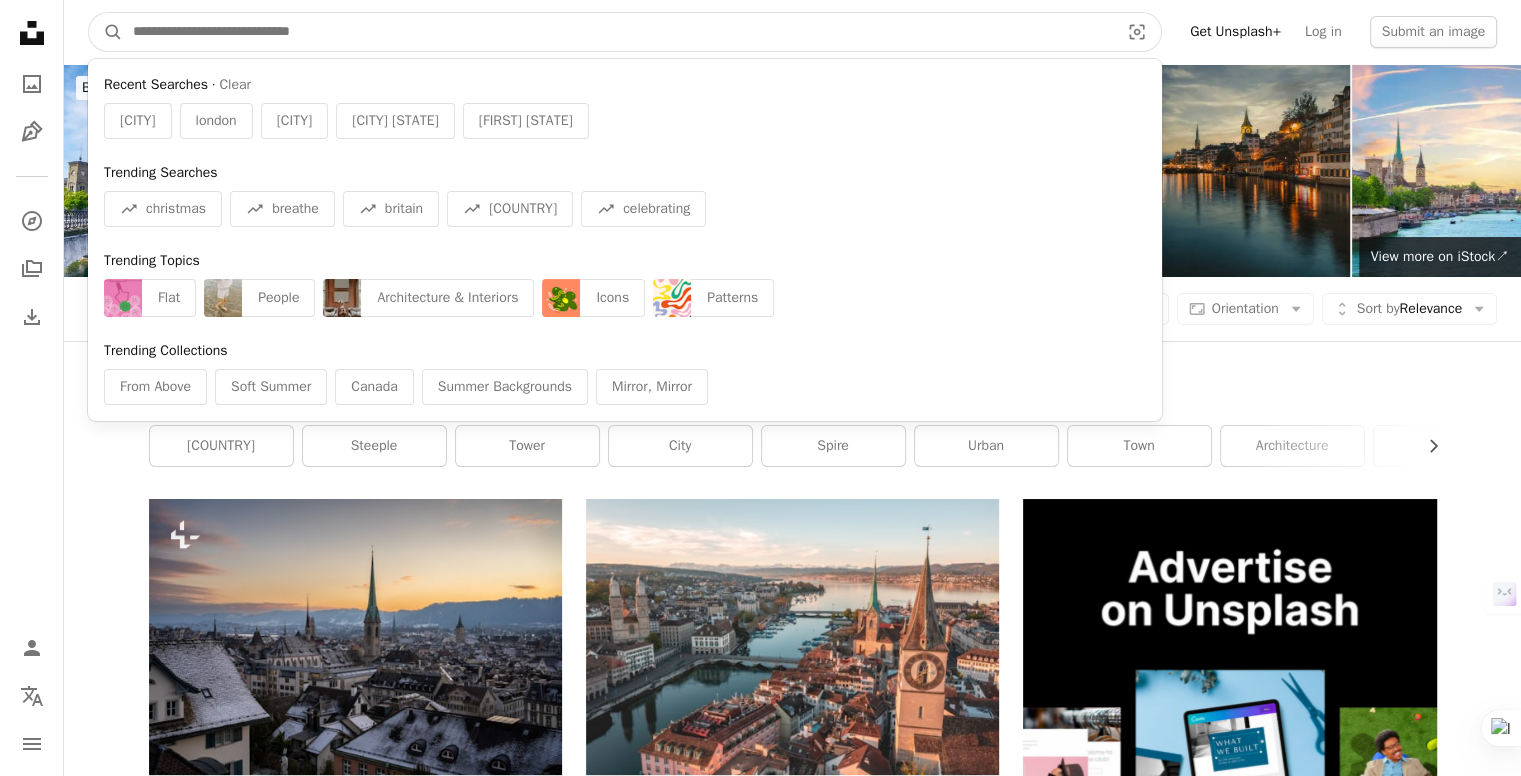 paste on "******" 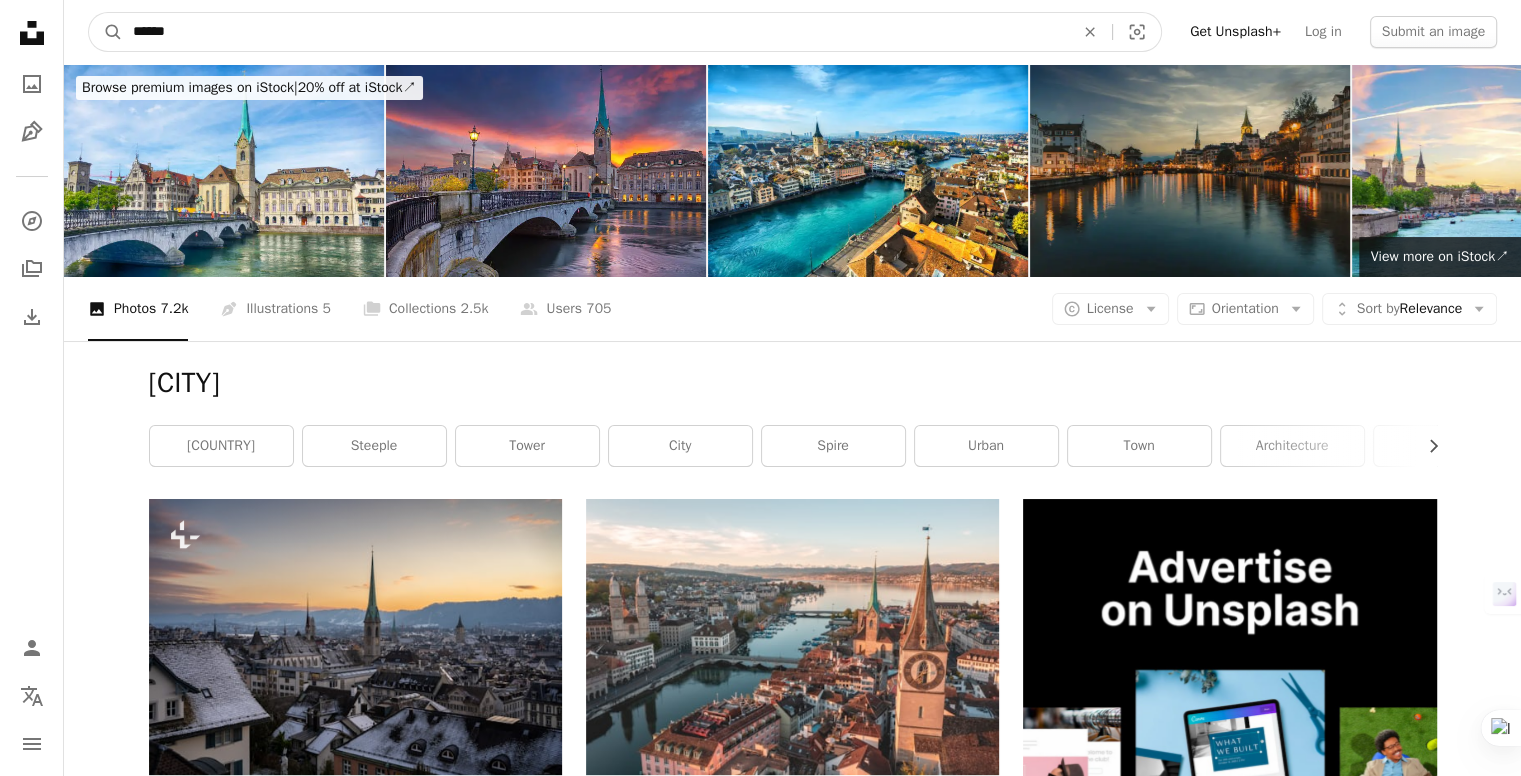 click on "A magnifying glass" at bounding box center (106, 32) 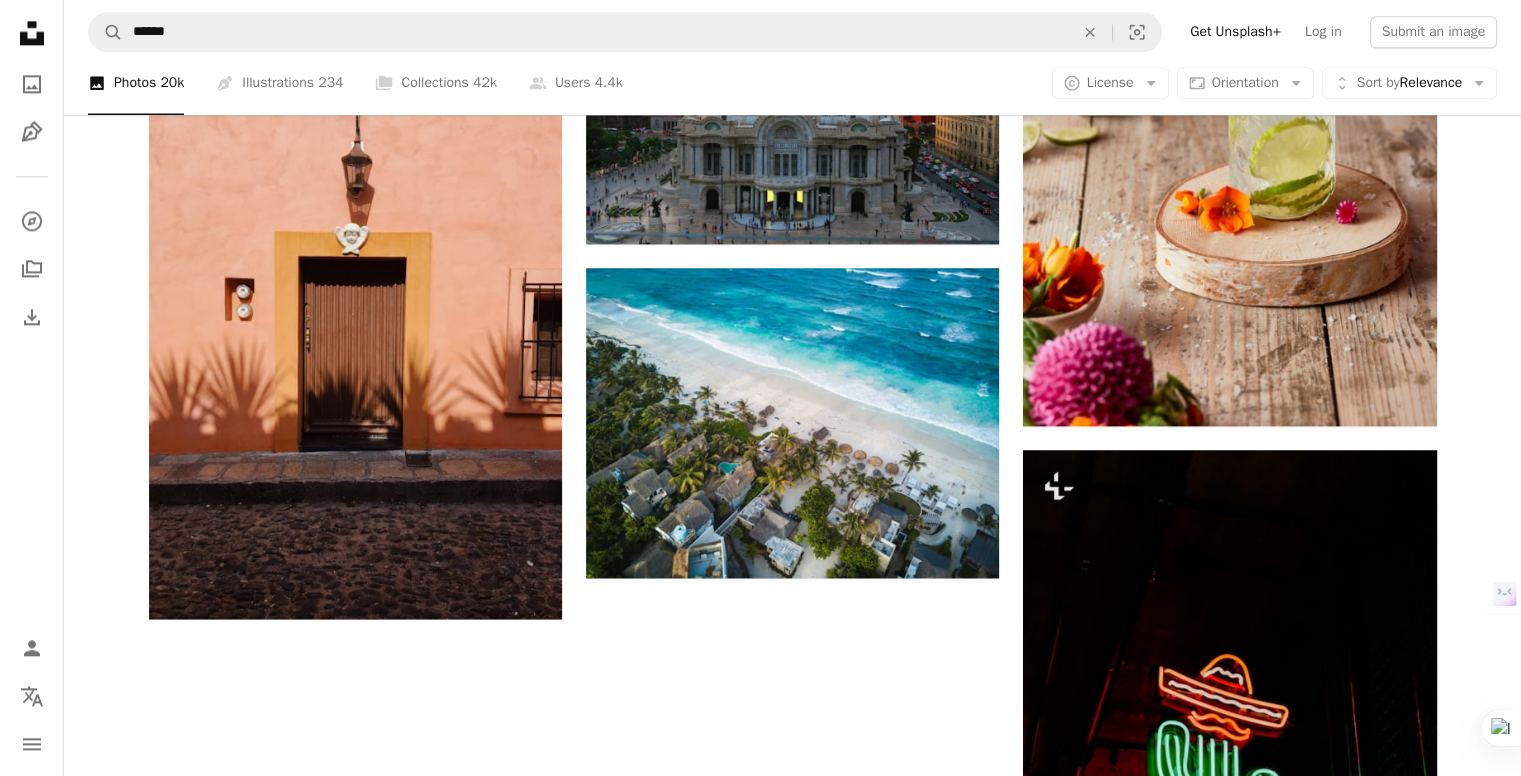 scroll, scrollTop: 2800, scrollLeft: 0, axis: vertical 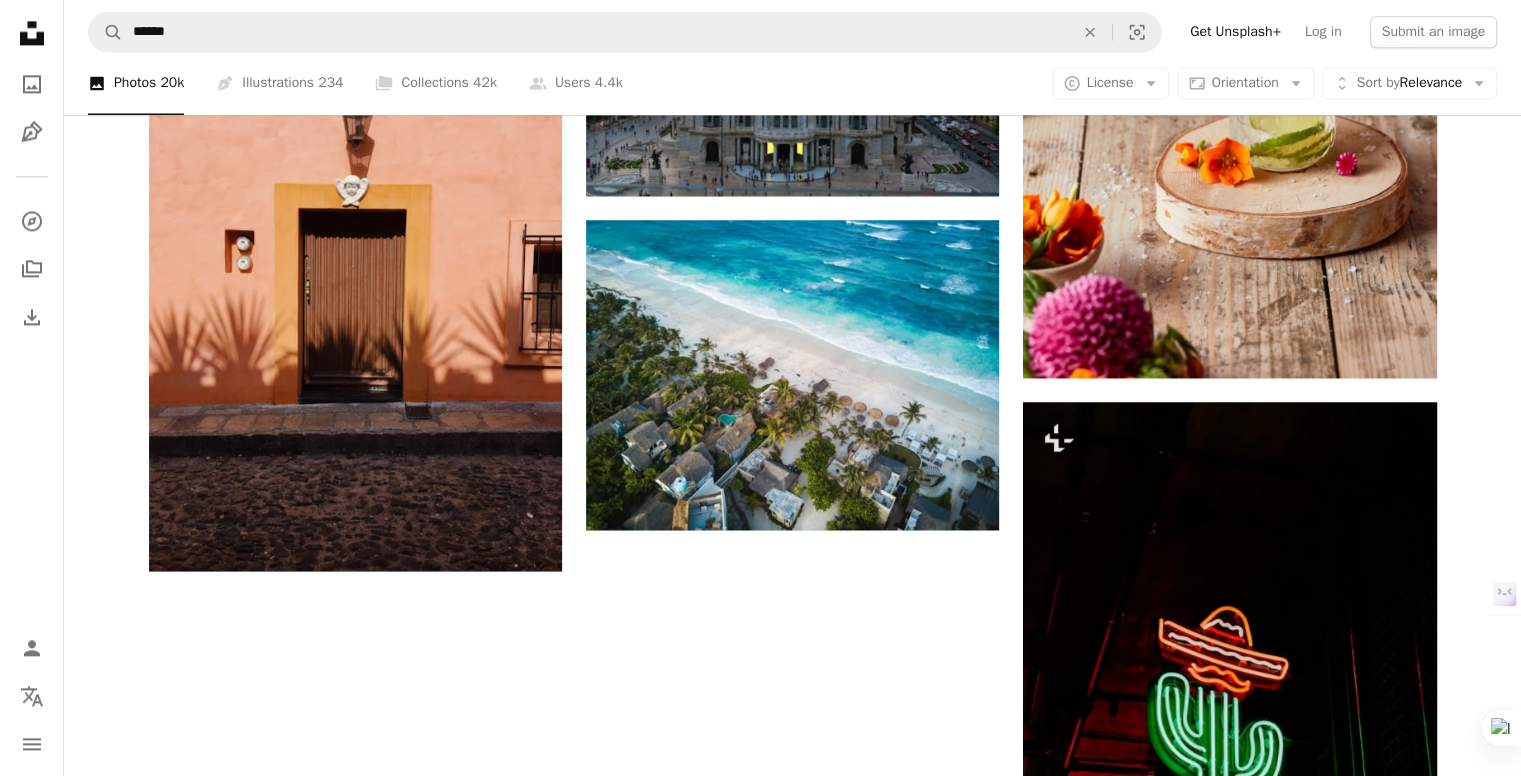 click on "Load more" at bounding box center [793, 1102] 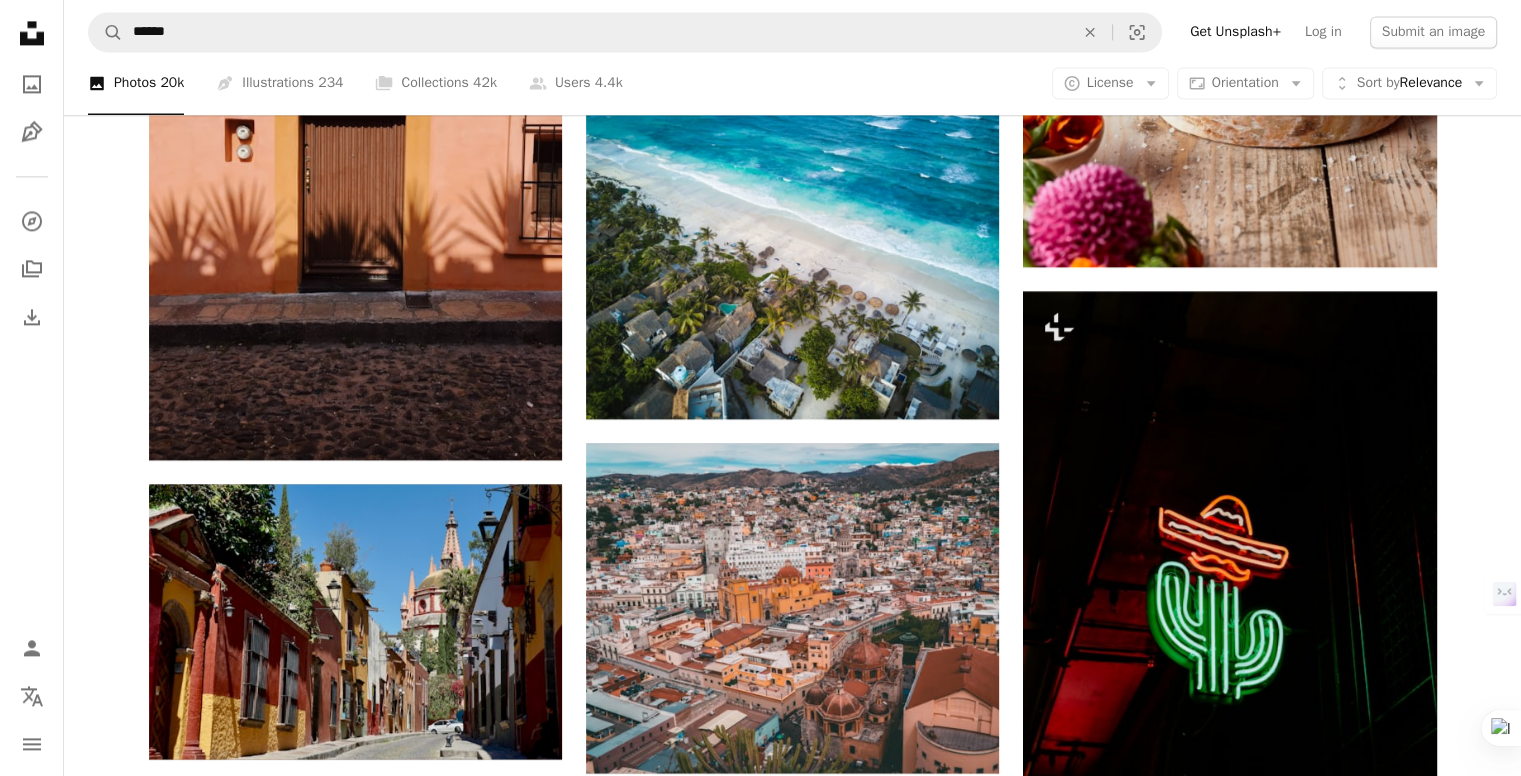 scroll, scrollTop: 3000, scrollLeft: 0, axis: vertical 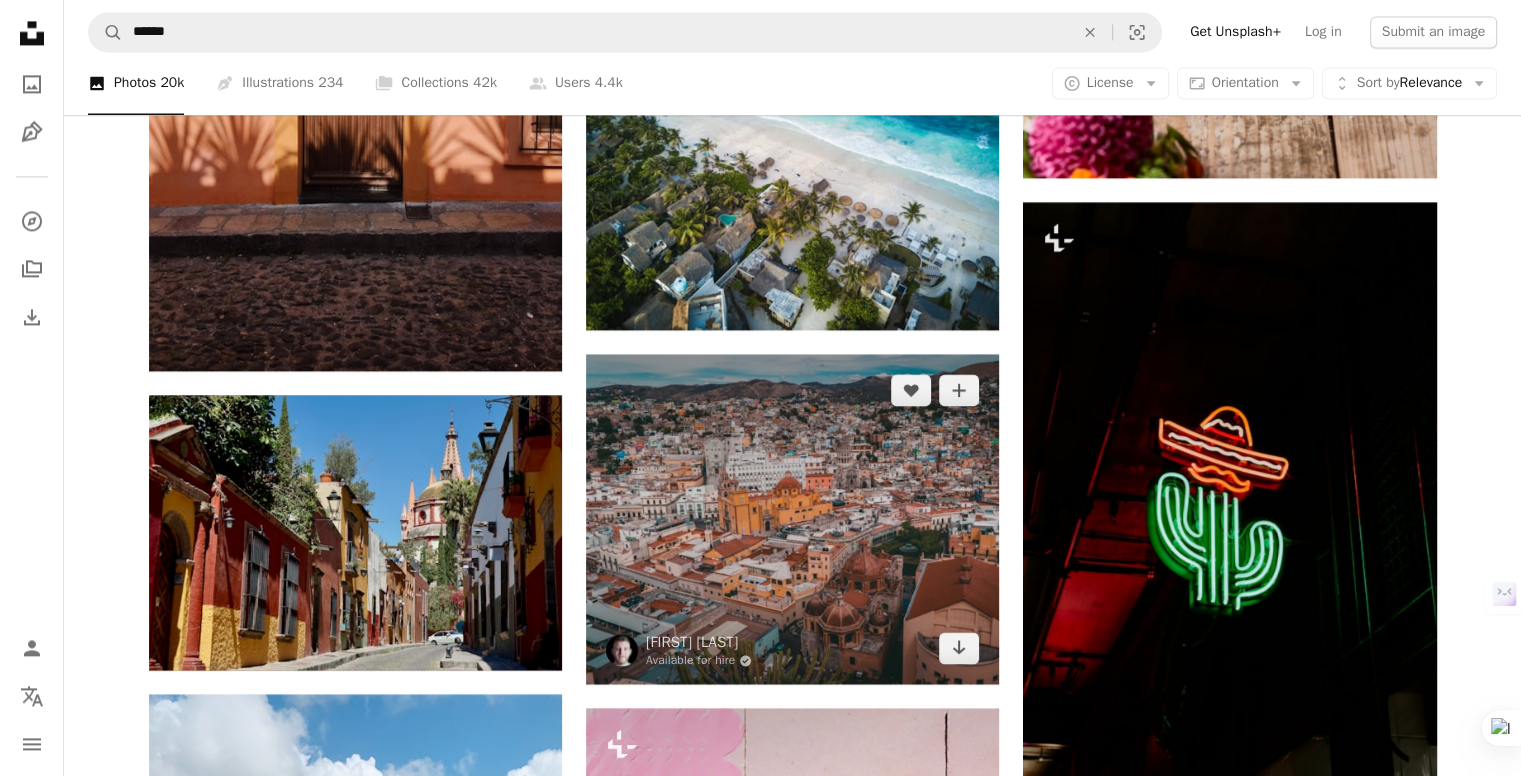 click at bounding box center (792, 519) 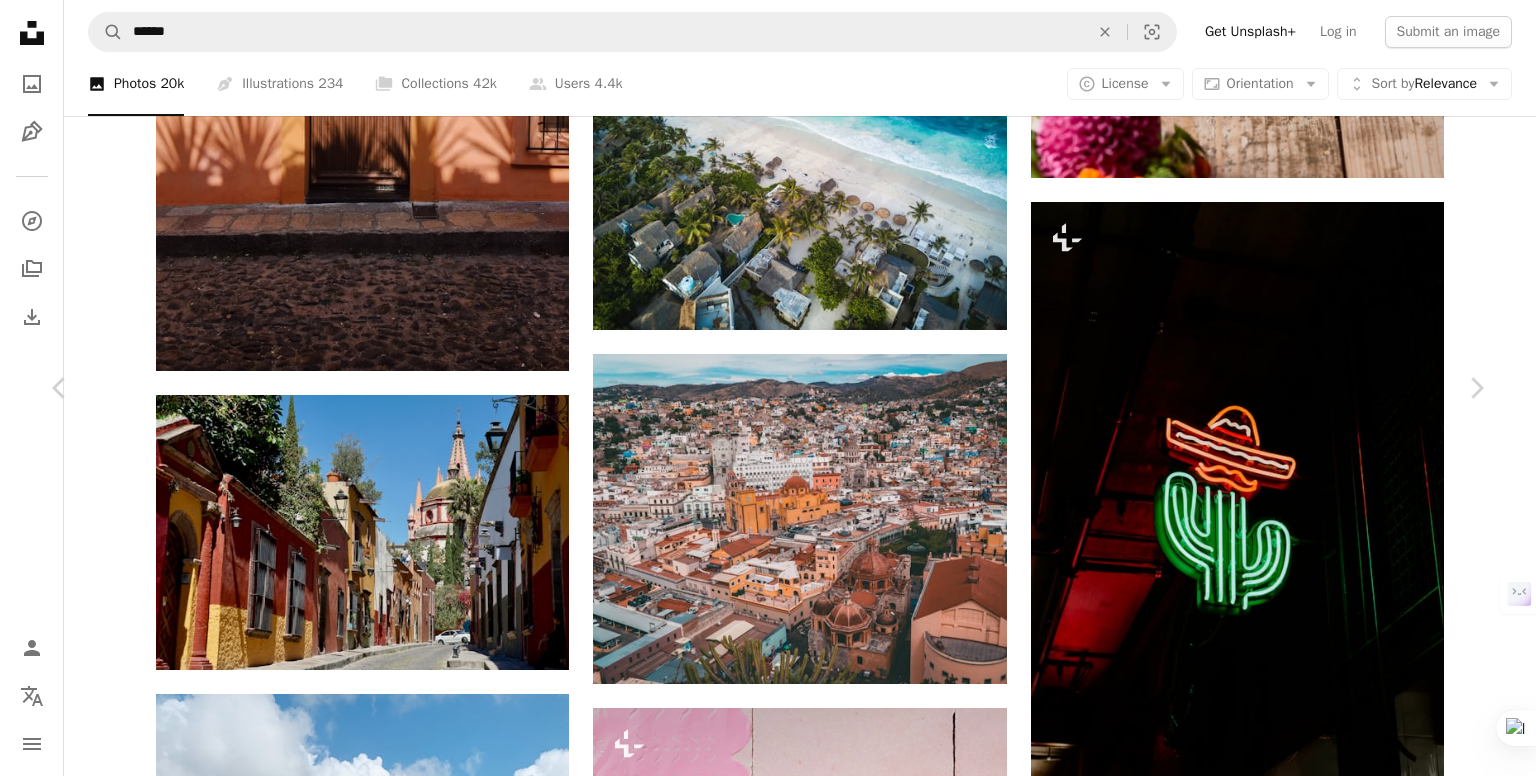 click on "An X shape" at bounding box center [20, 20] 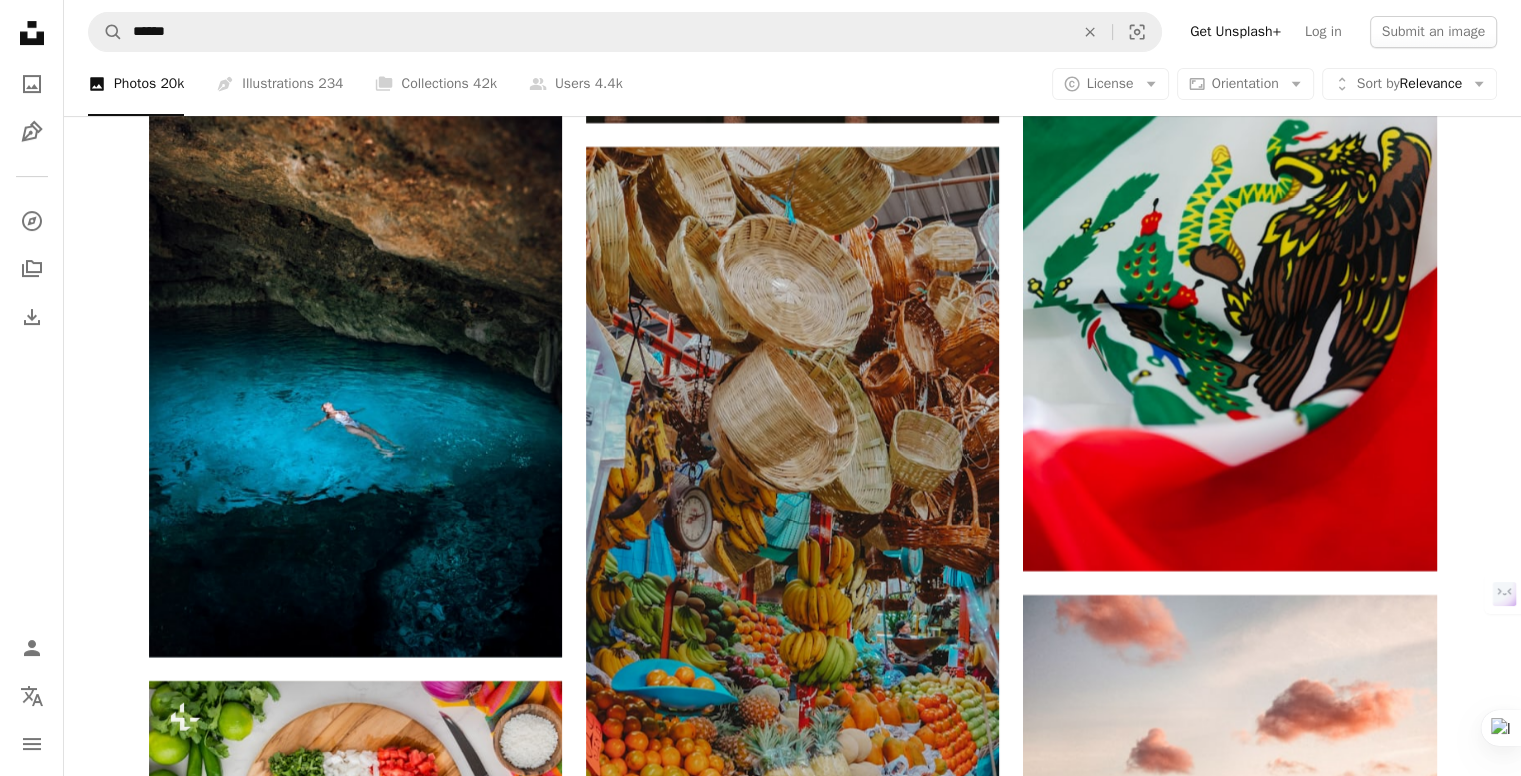 scroll, scrollTop: 8300, scrollLeft: 0, axis: vertical 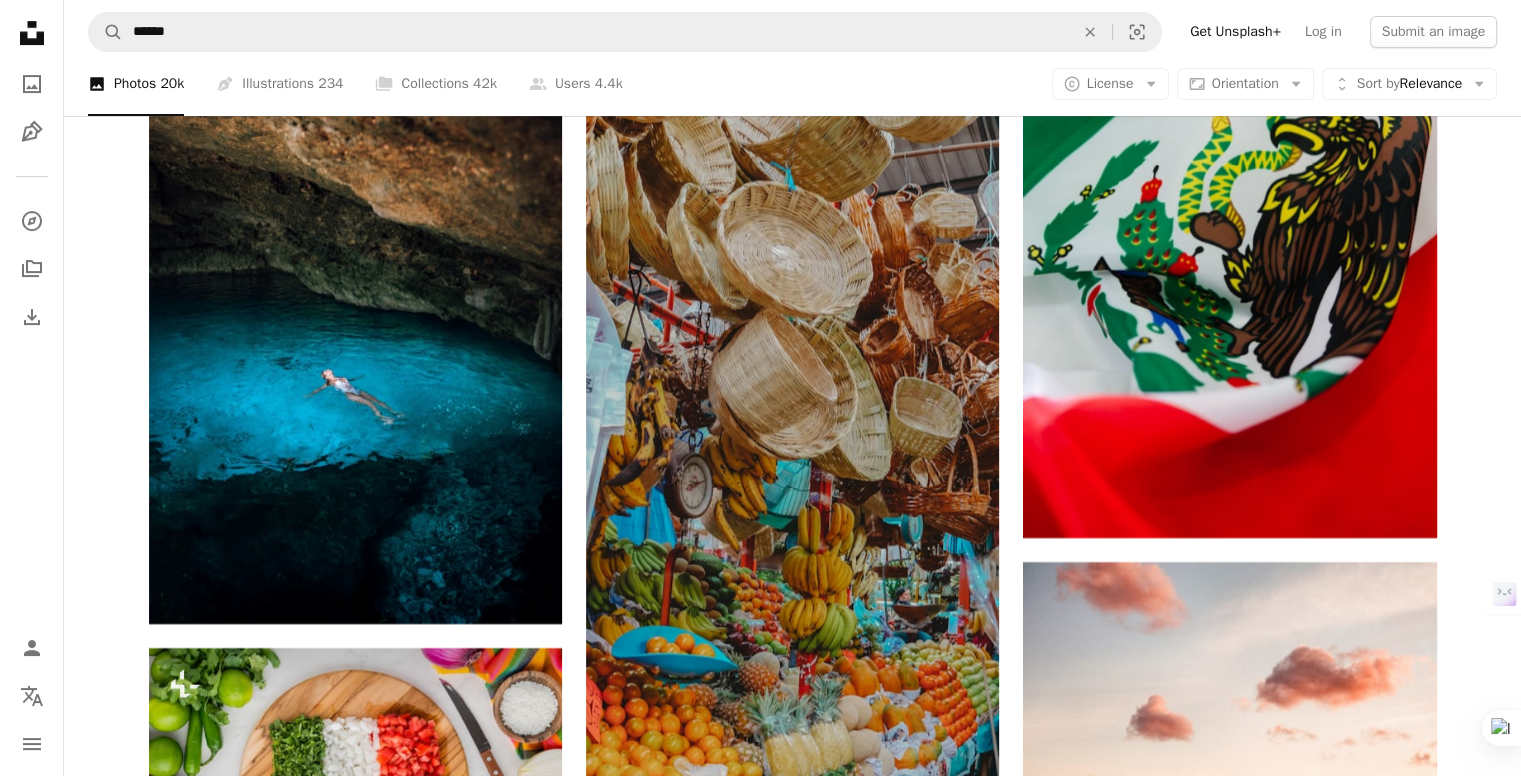 click at bounding box center (1229, 1818) 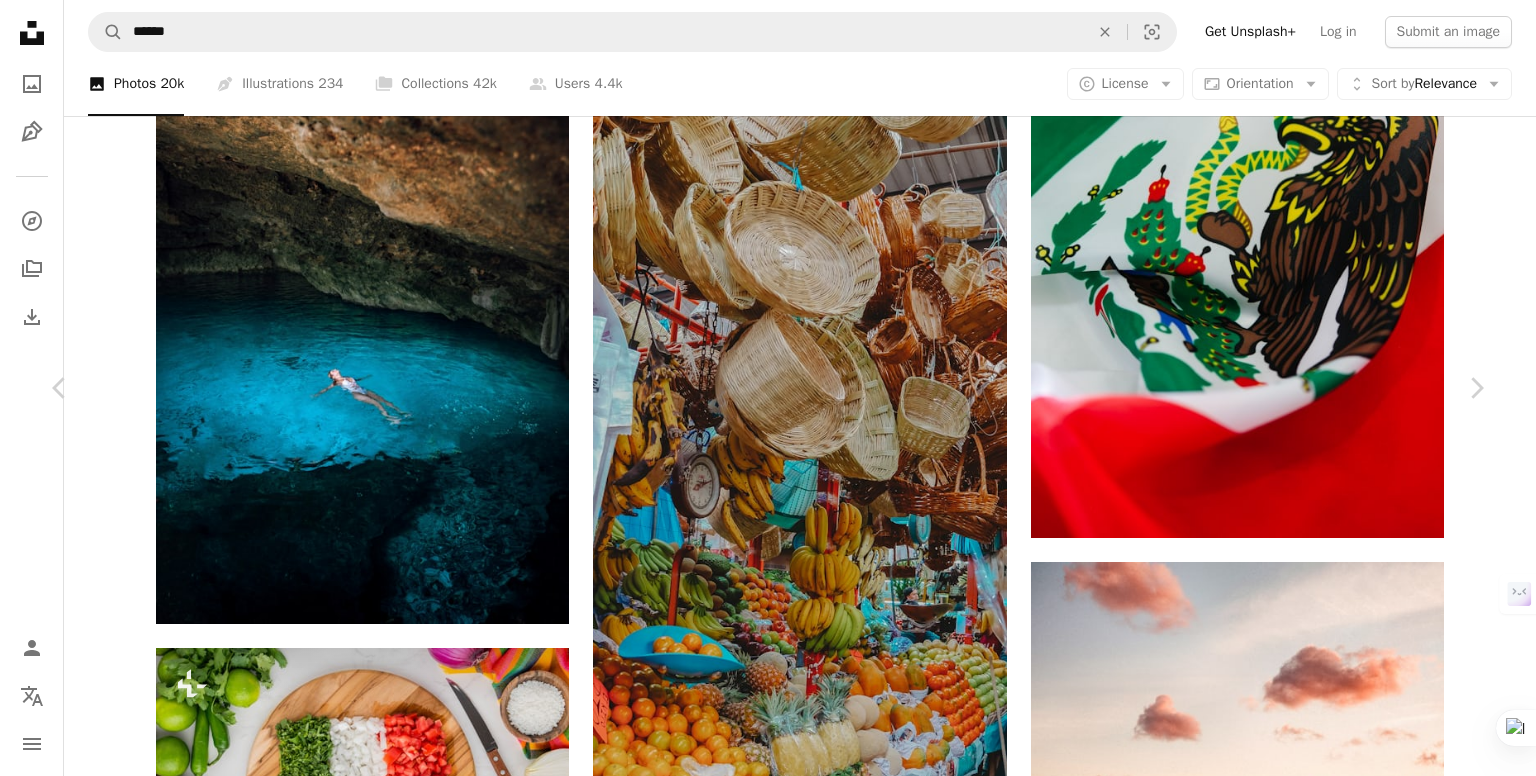 click on "An X shape" at bounding box center (20, 20) 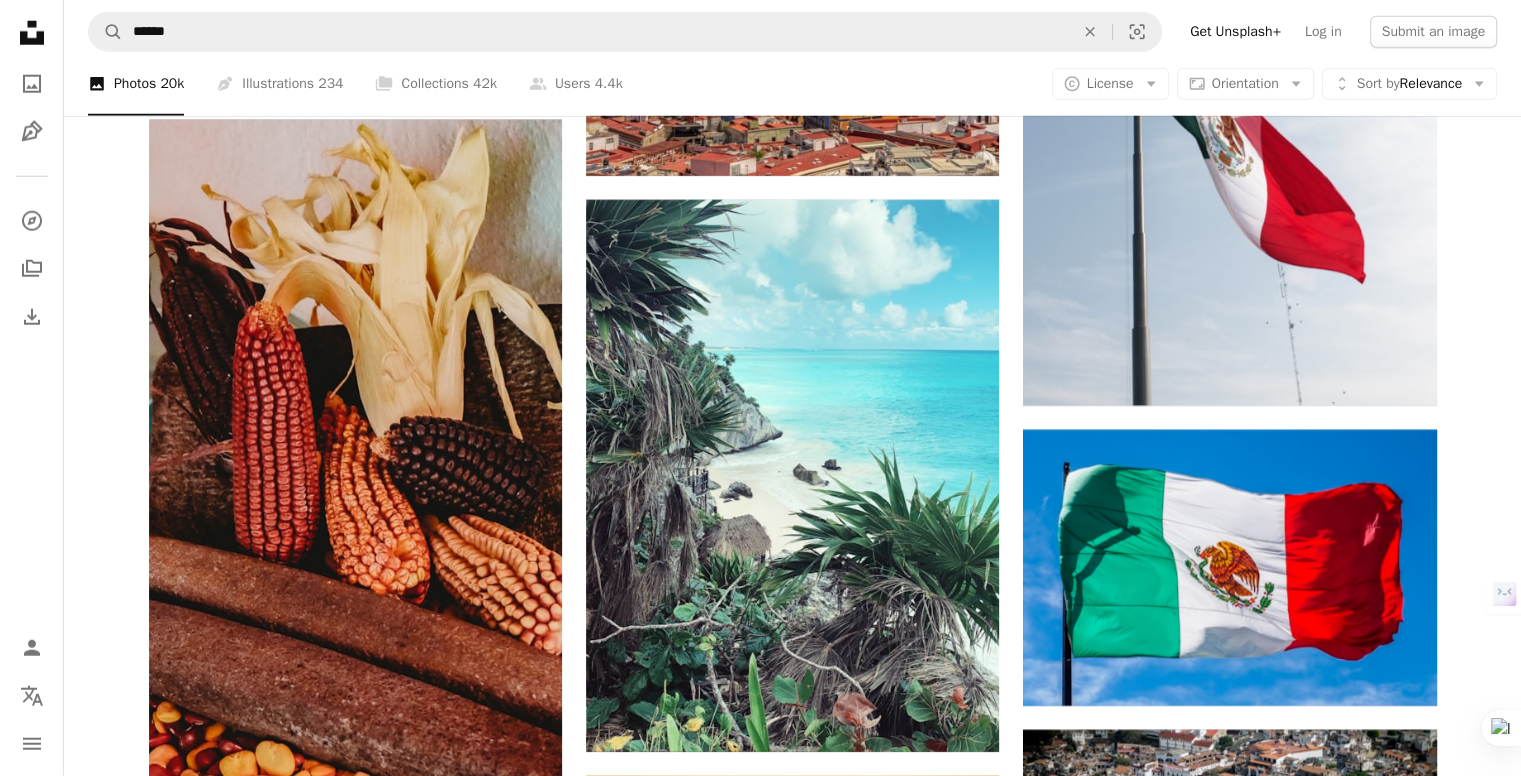 scroll, scrollTop: 13034, scrollLeft: 0, axis: vertical 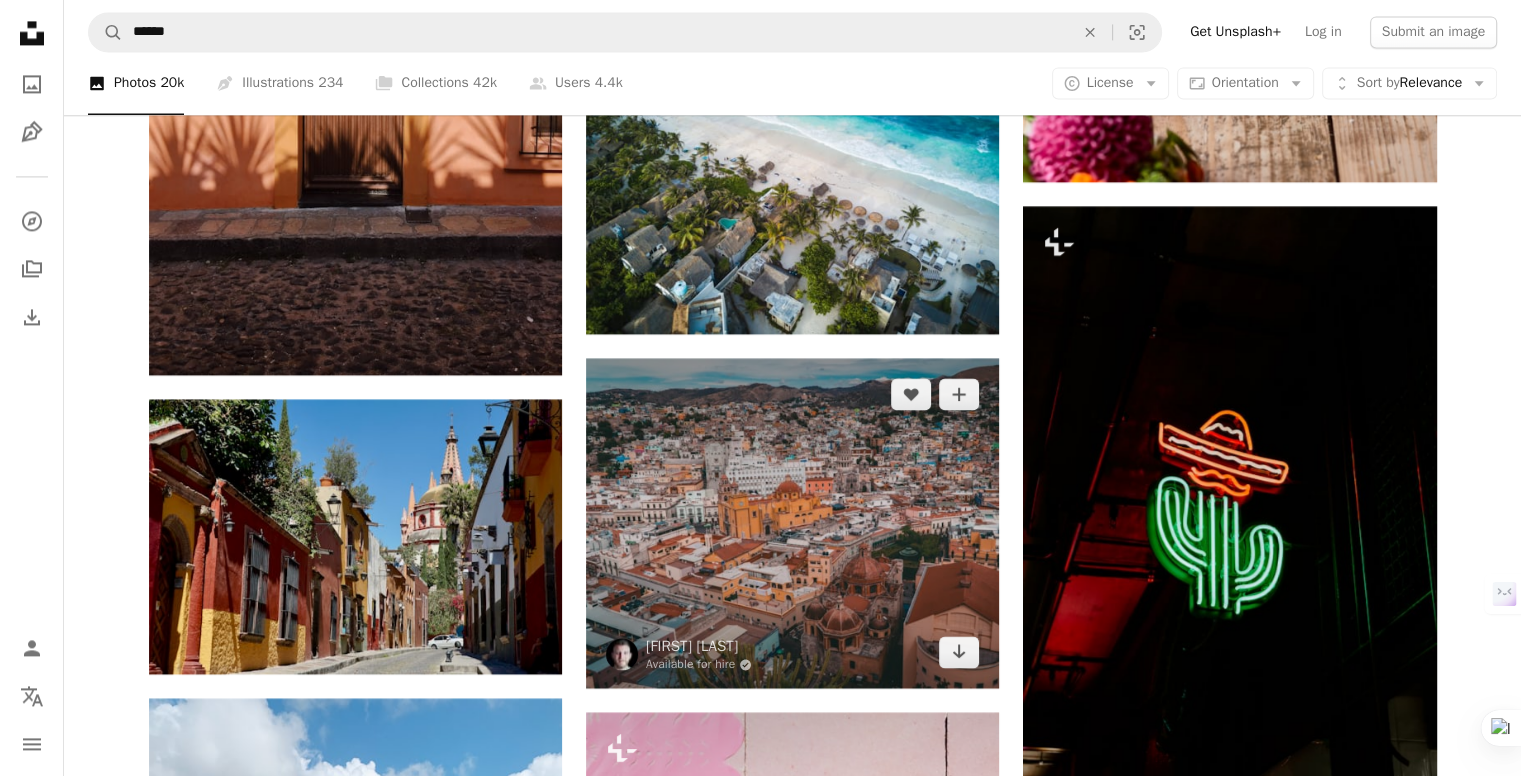 click at bounding box center (792, 523) 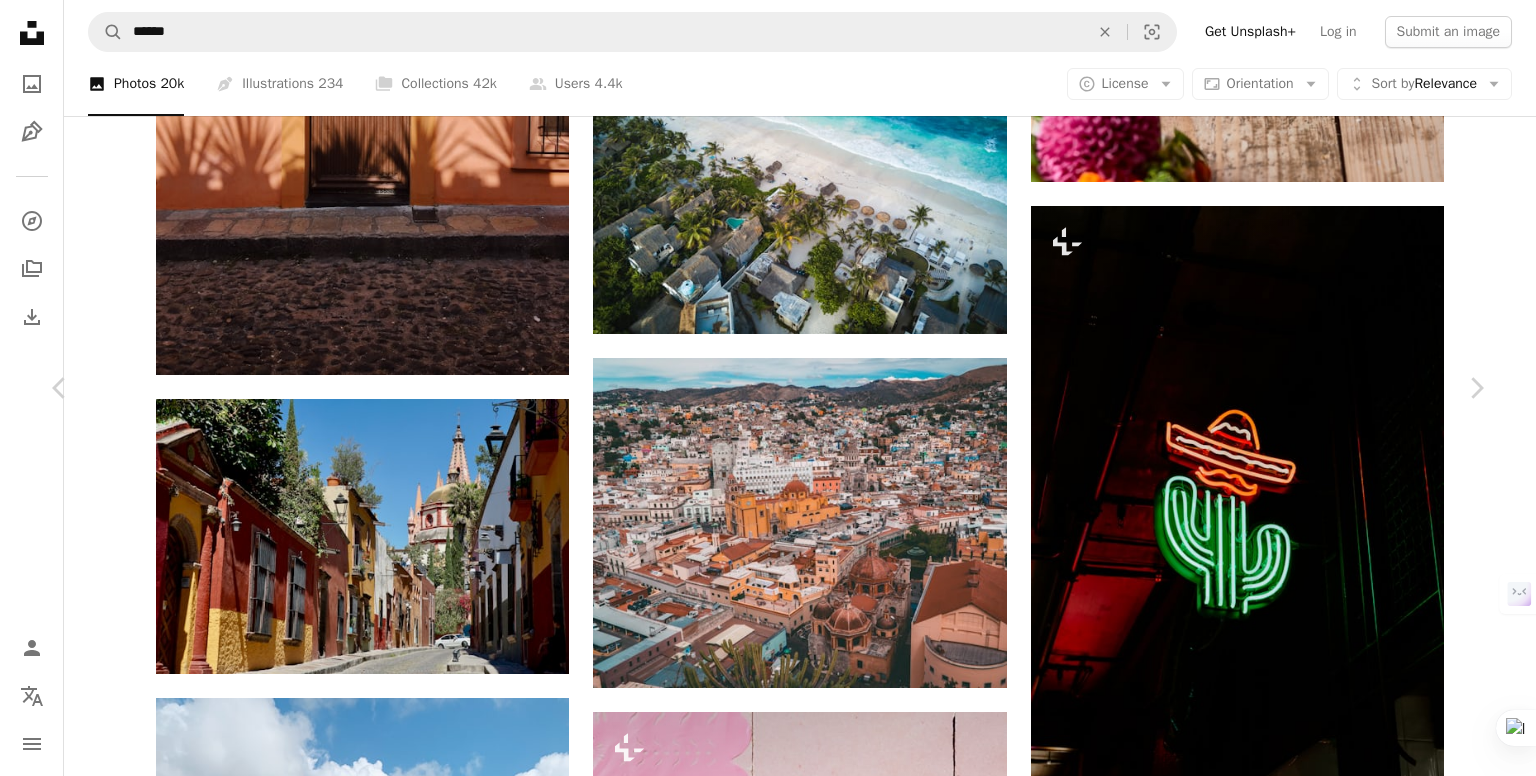 click on "An X shape" at bounding box center [20, 20] 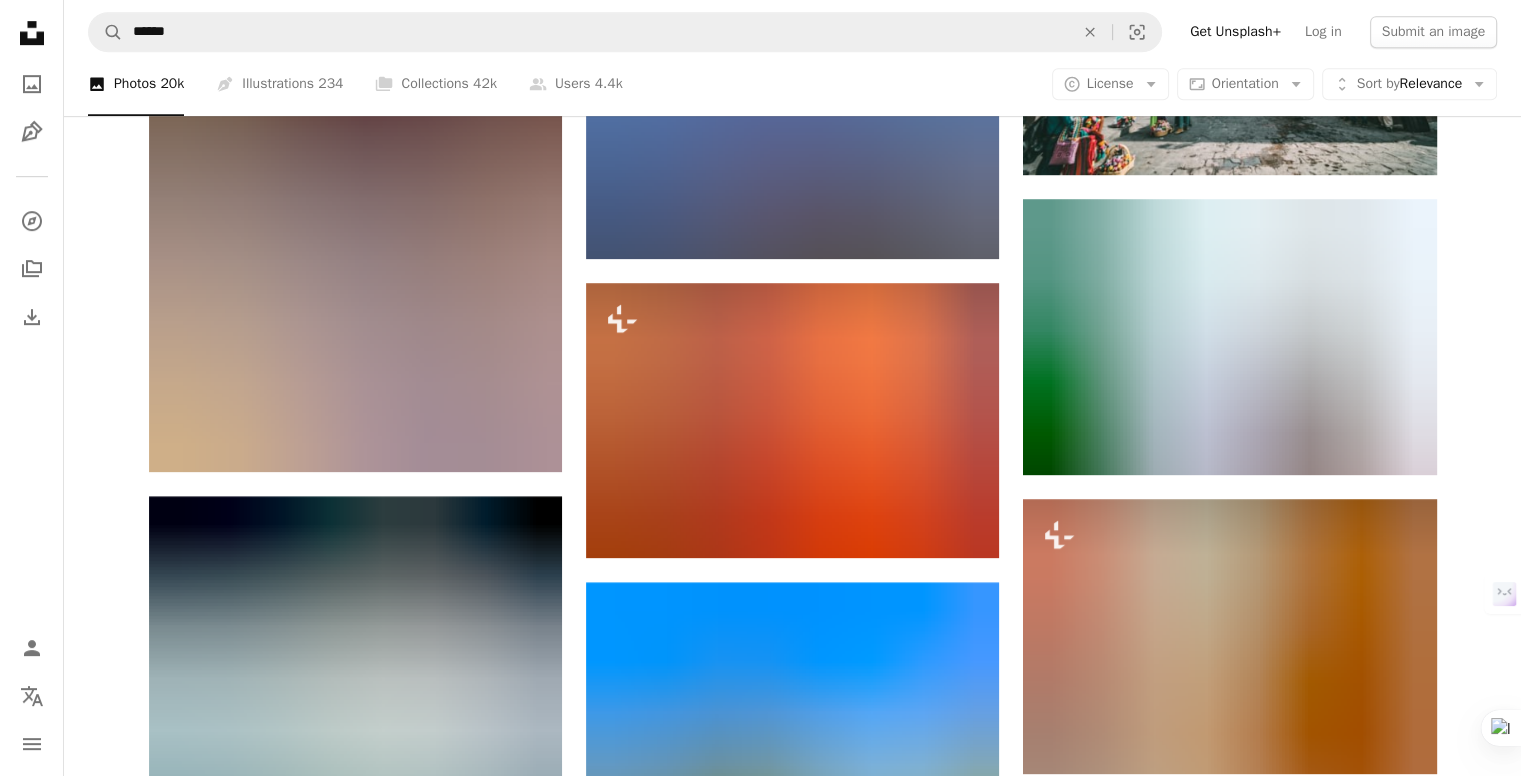 scroll, scrollTop: 841, scrollLeft: 0, axis: vertical 